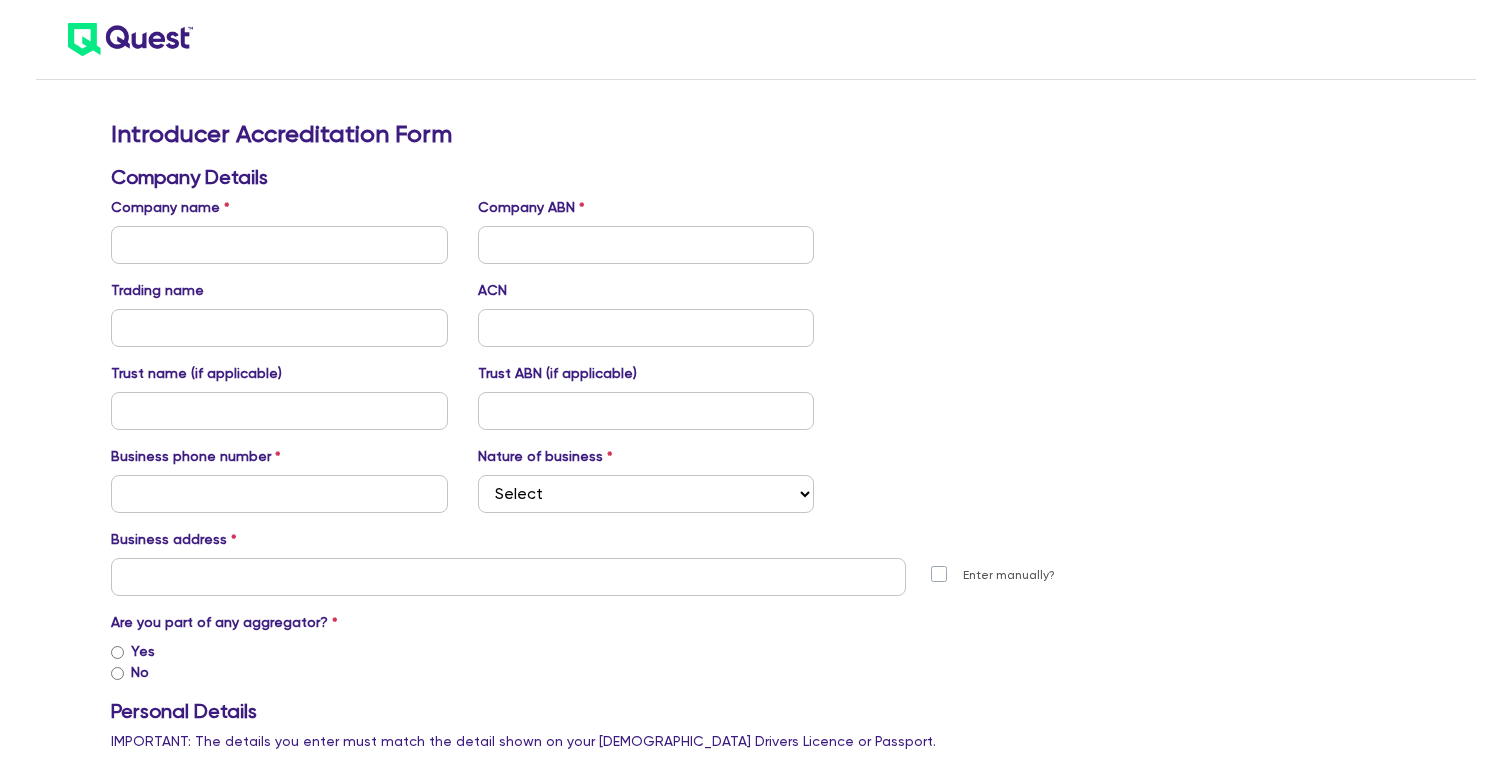 scroll, scrollTop: 0, scrollLeft: 0, axis: both 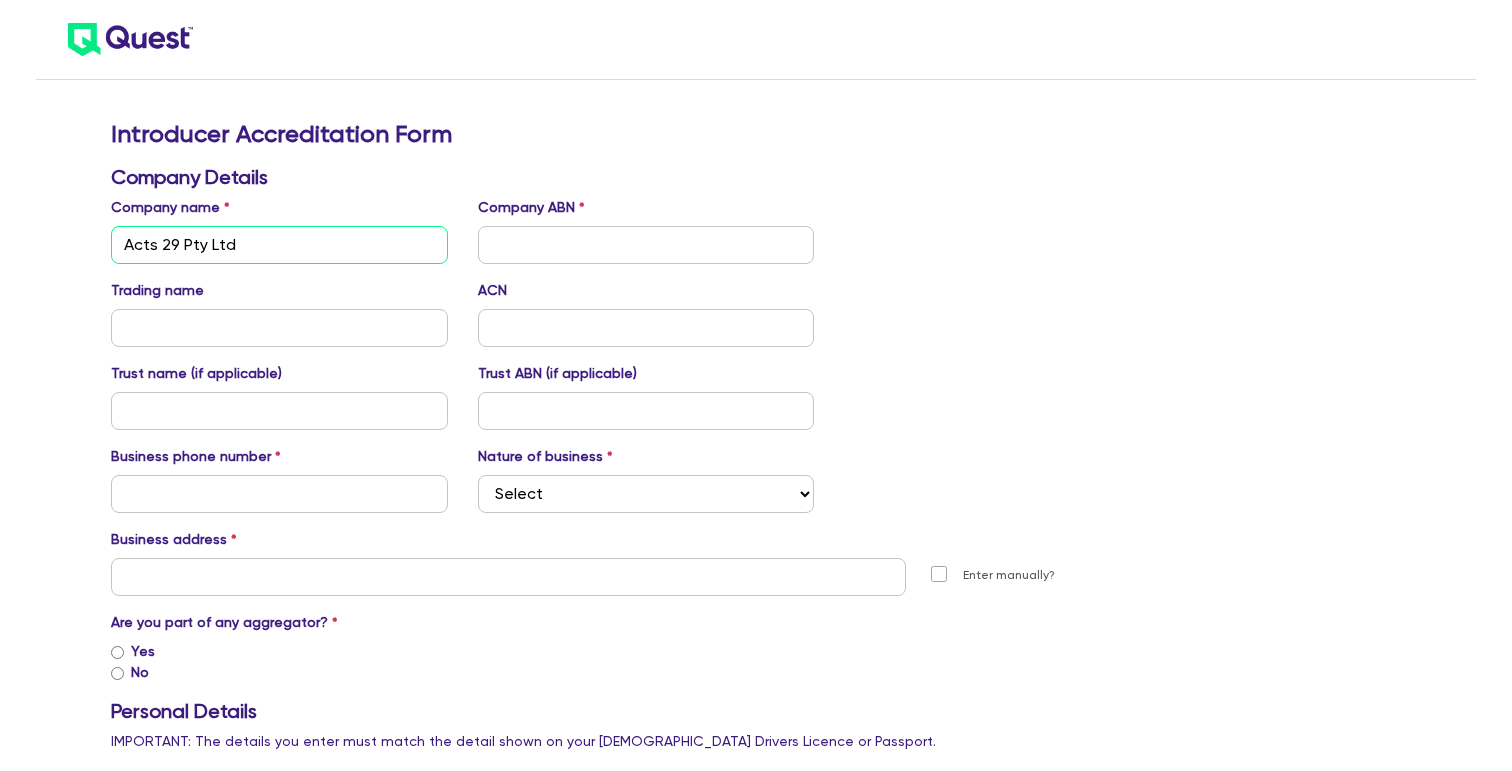 type on "Acts 29 Pty Ltd" 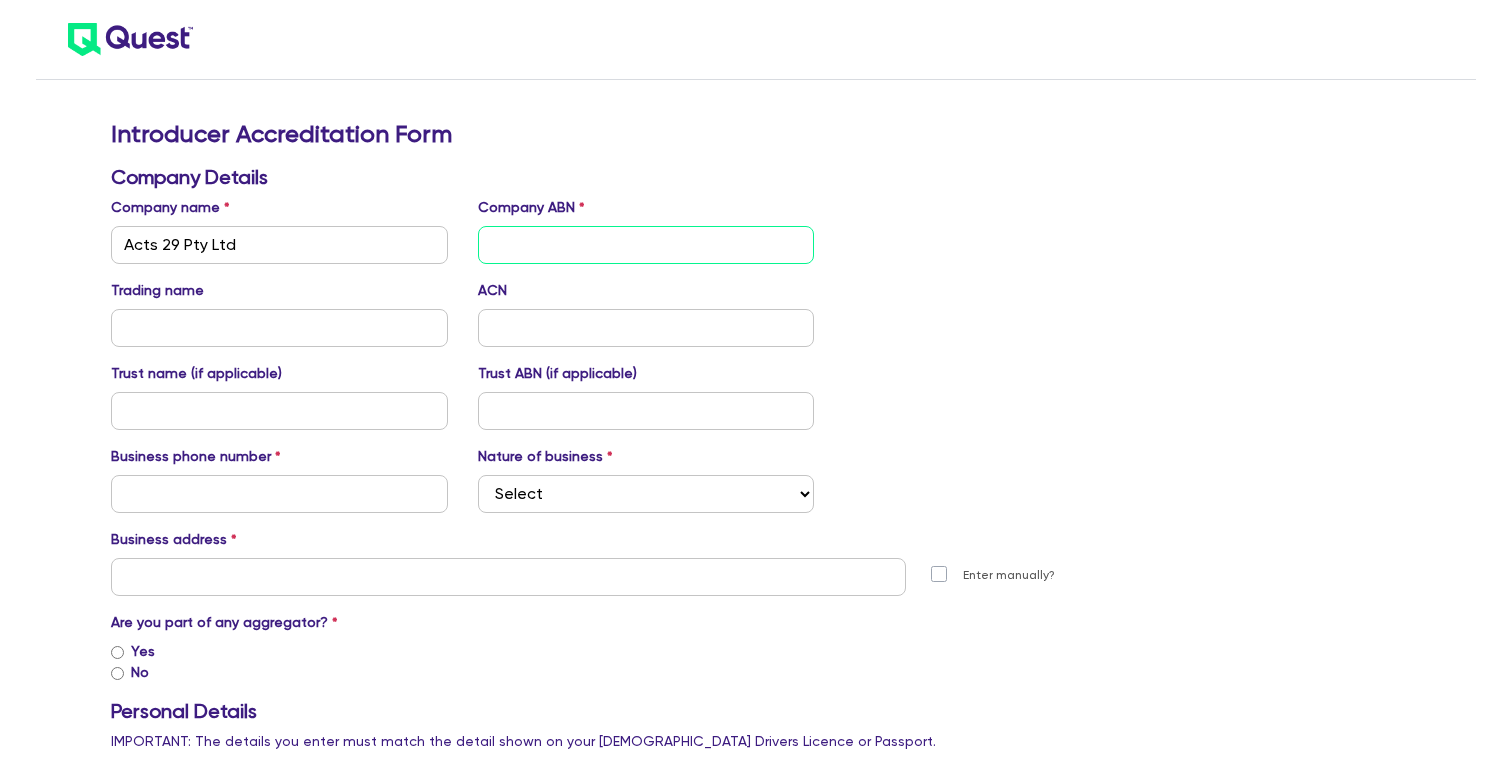 paste on "57 705 457 857" 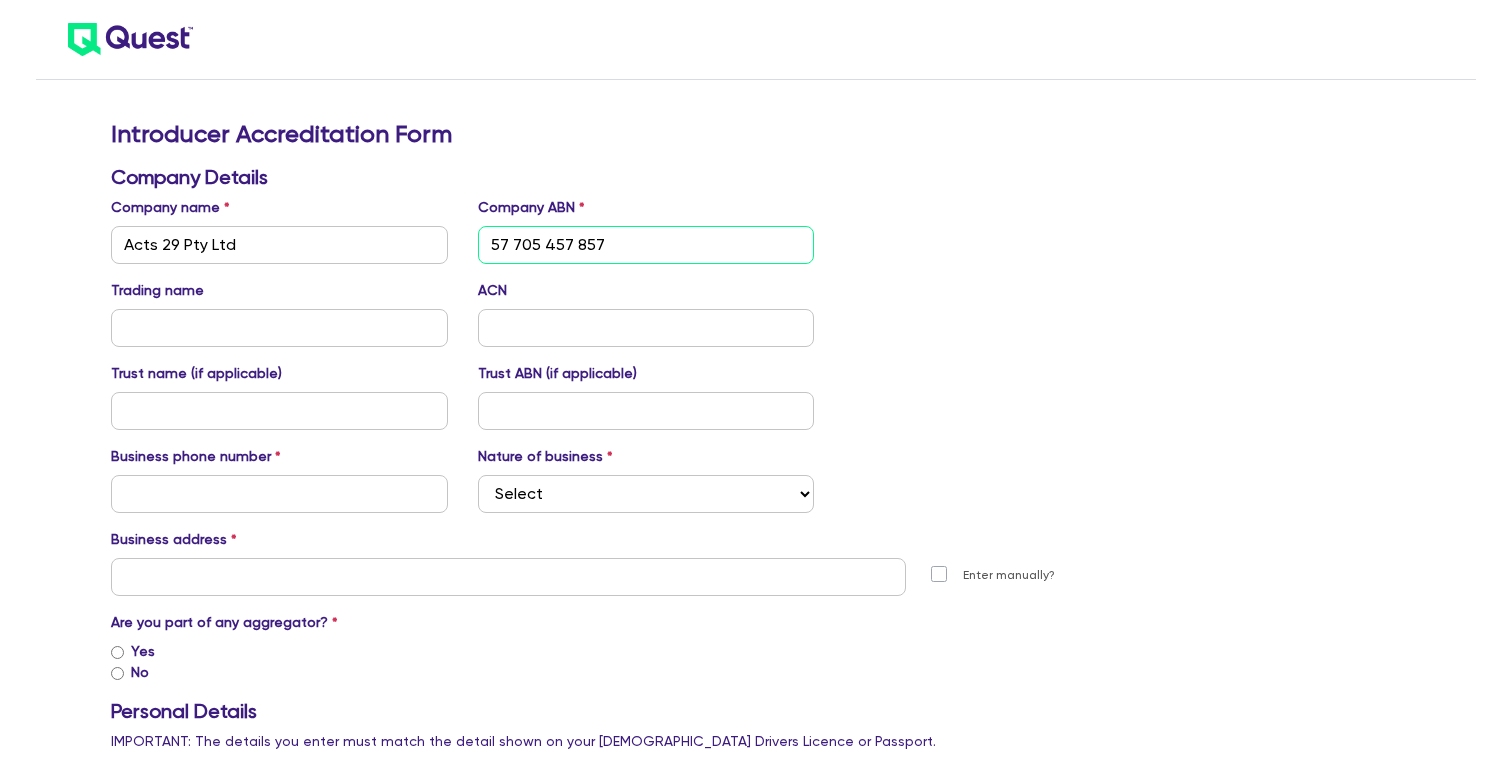 type on "57 705 457 857" 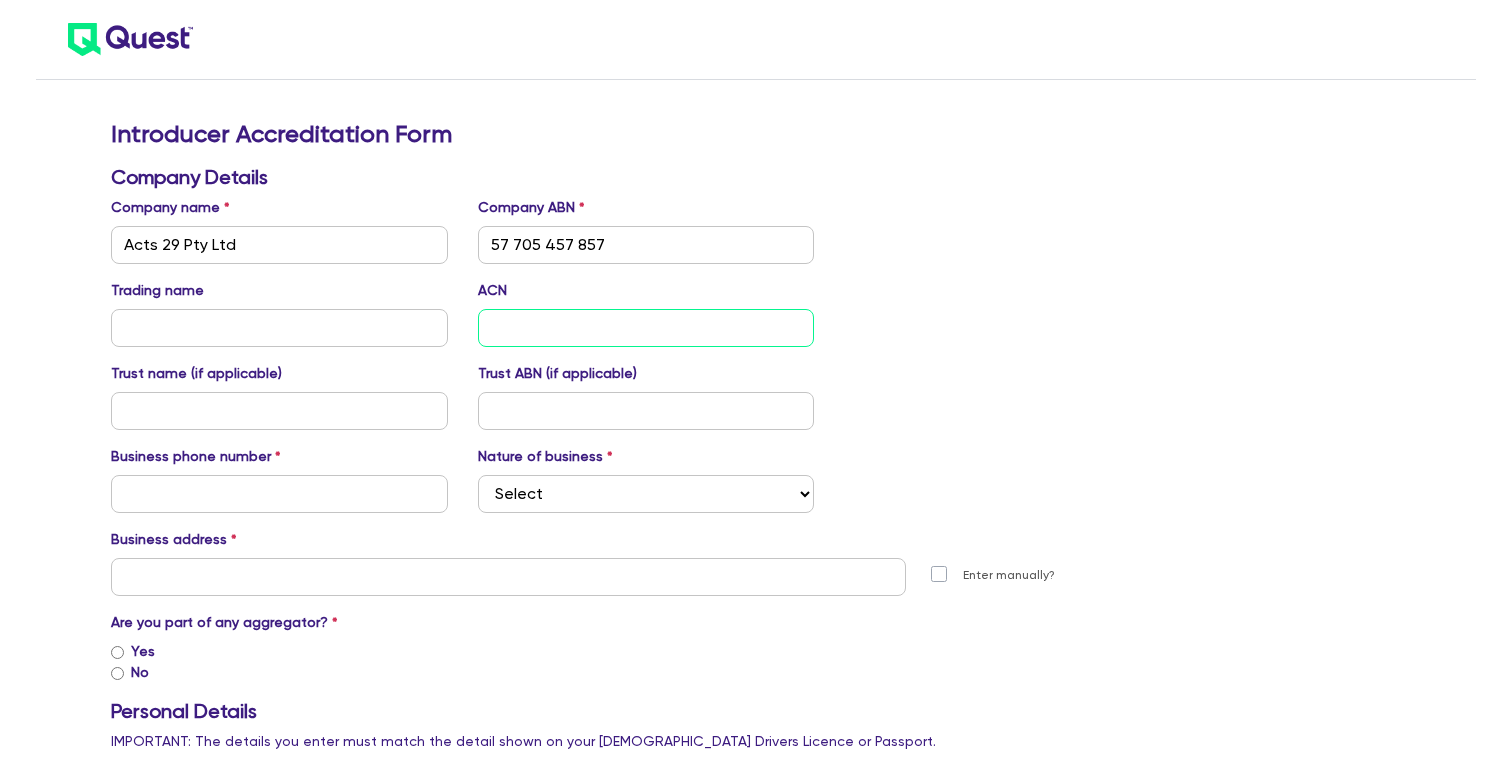 click at bounding box center (646, 328) 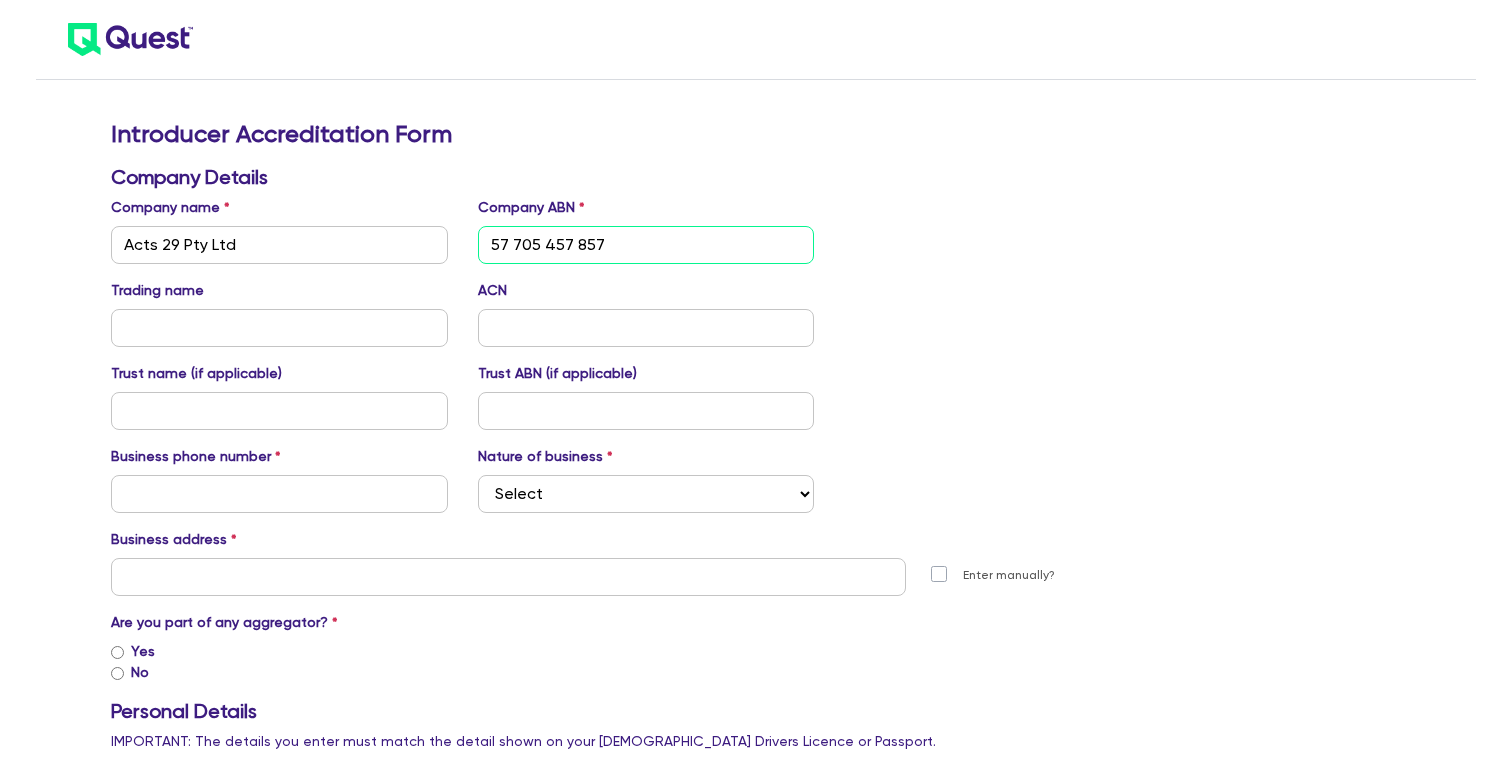 click on "57 705 457 857" at bounding box center [646, 245] 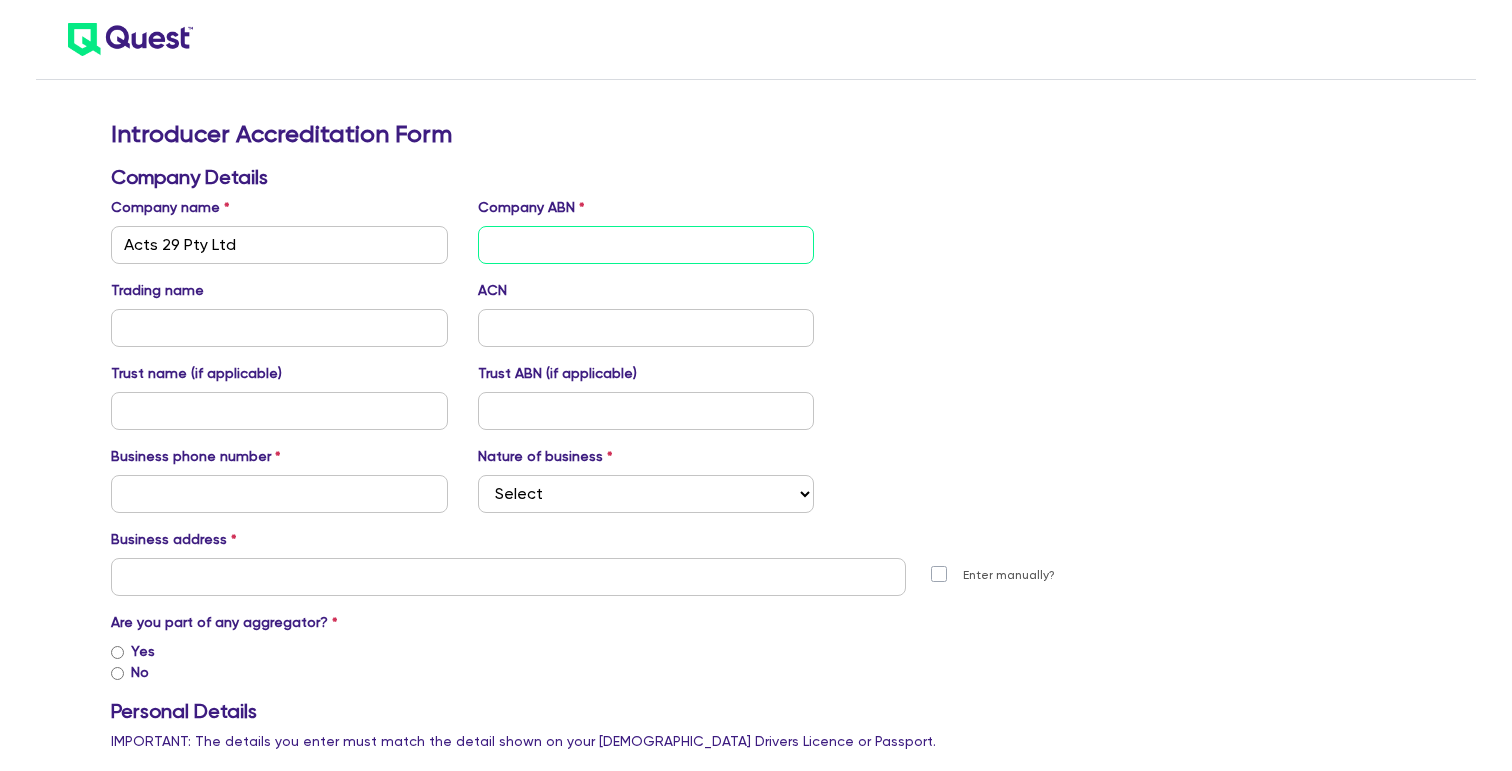 type 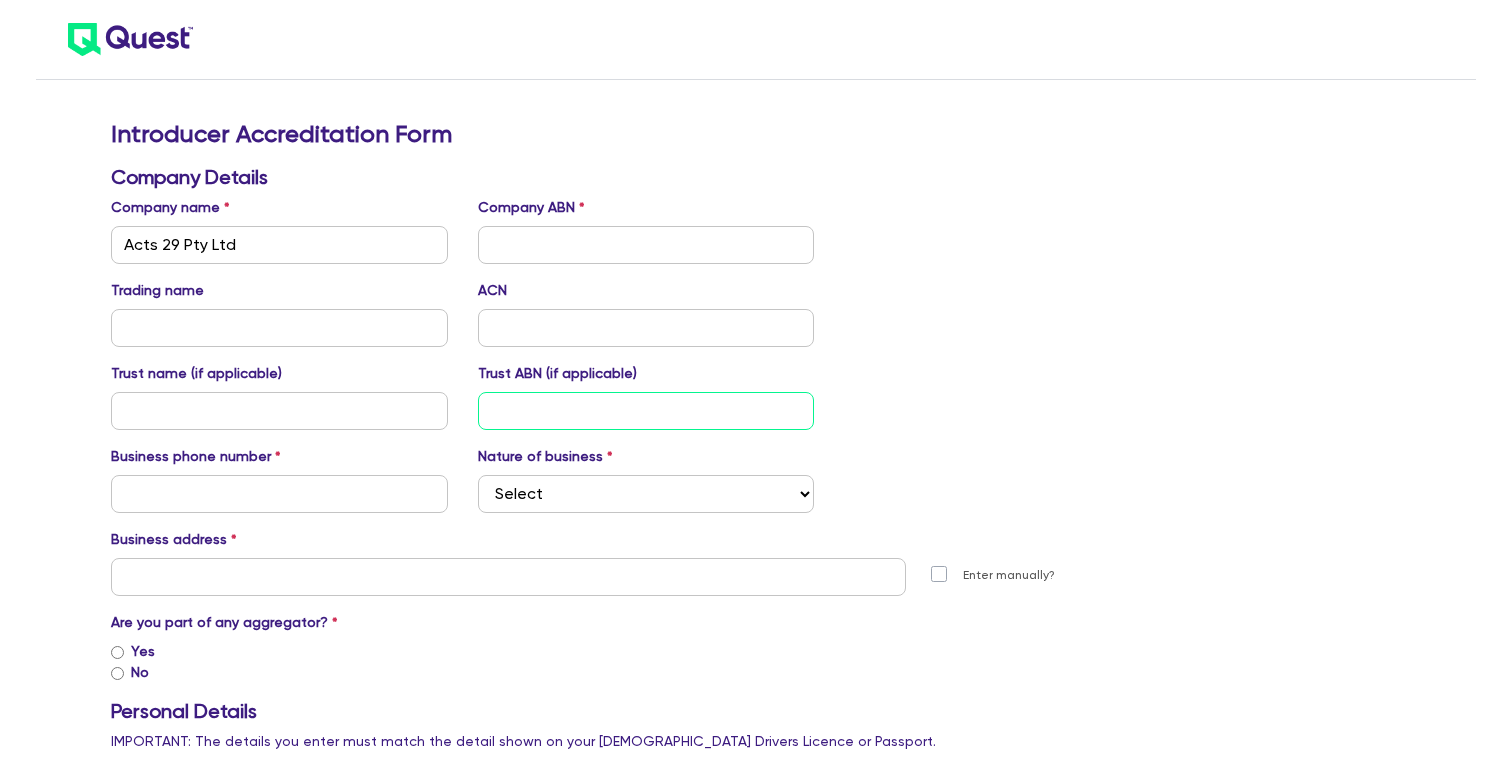 click at bounding box center (646, 411) 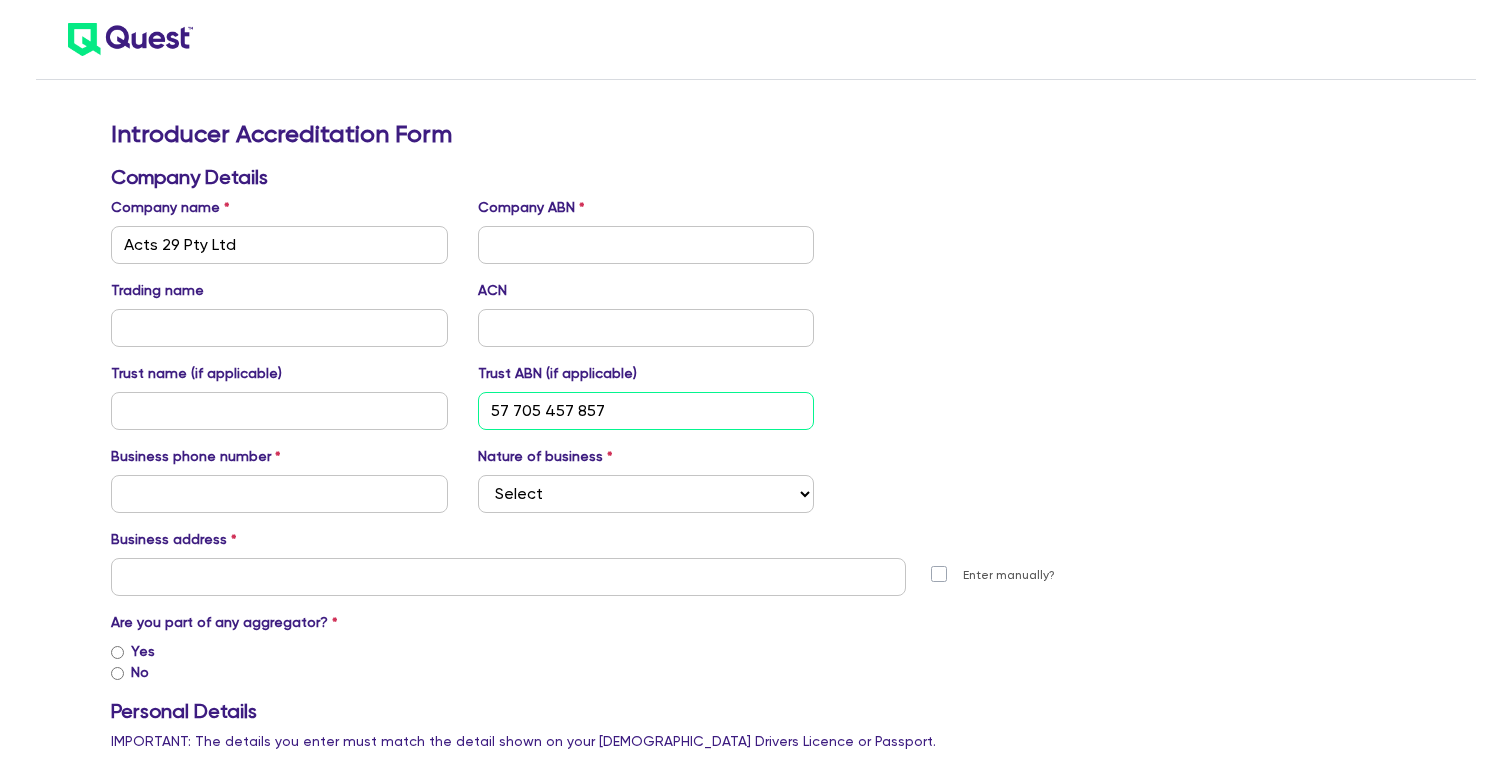 type on "57 705 457 857" 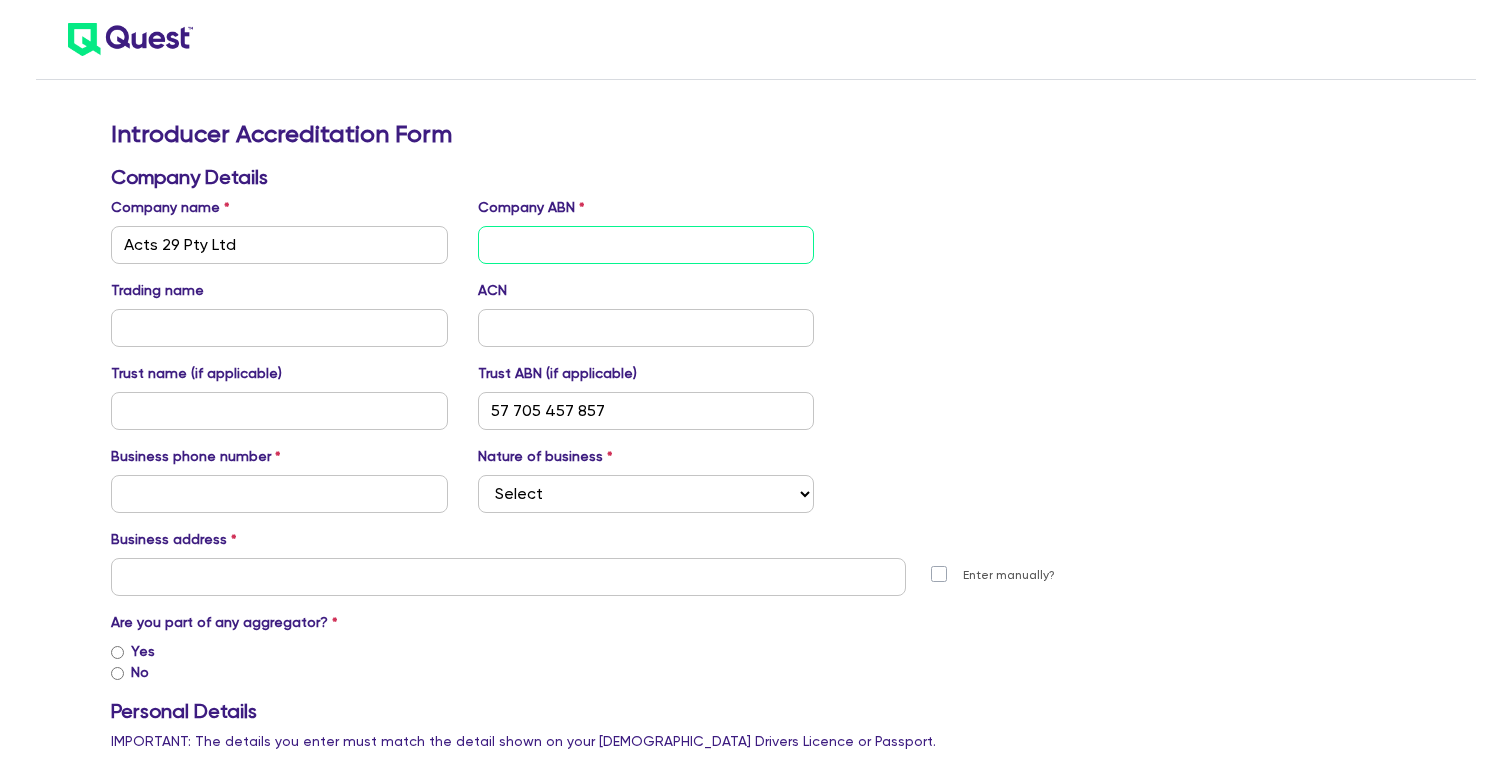 click at bounding box center [646, 245] 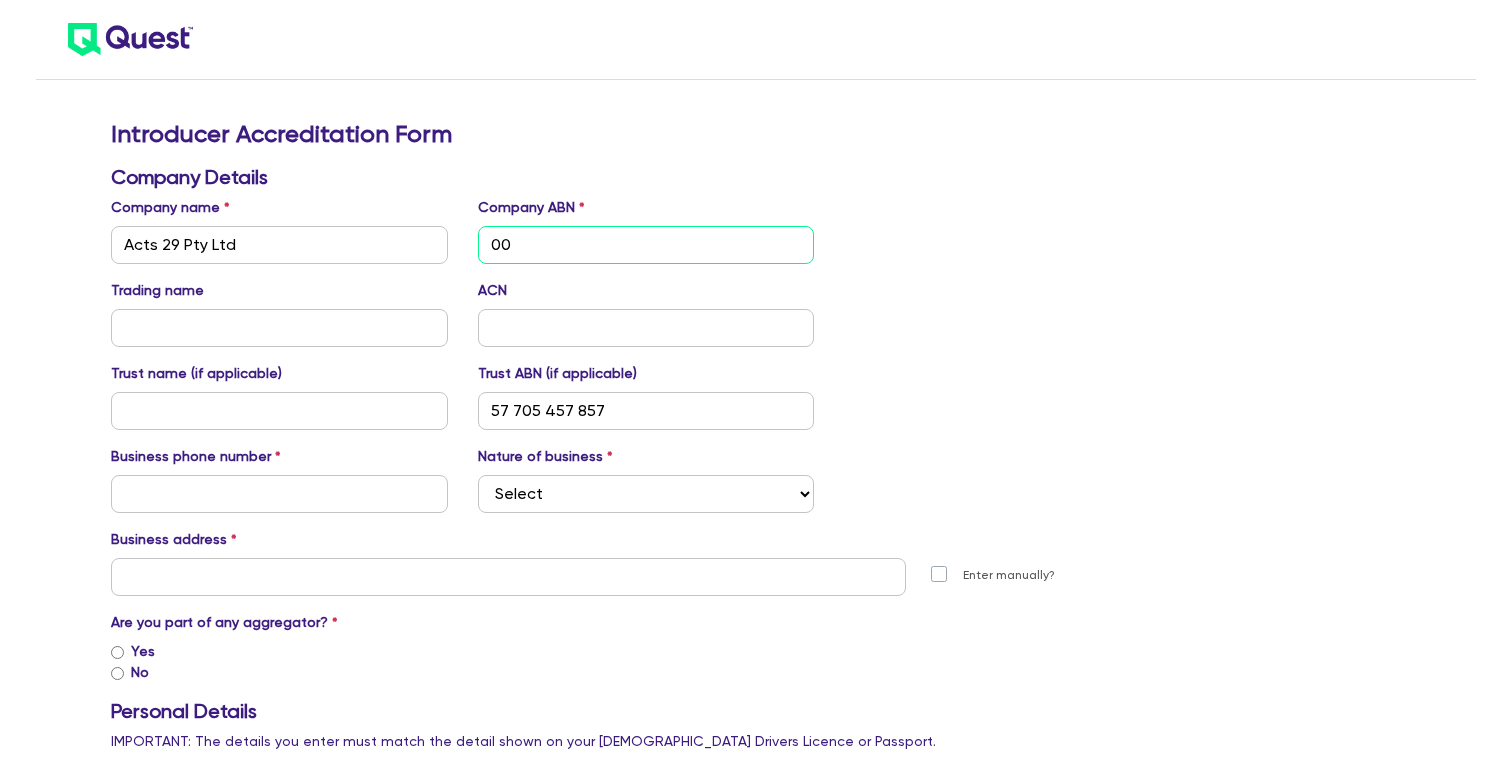 type on "00" 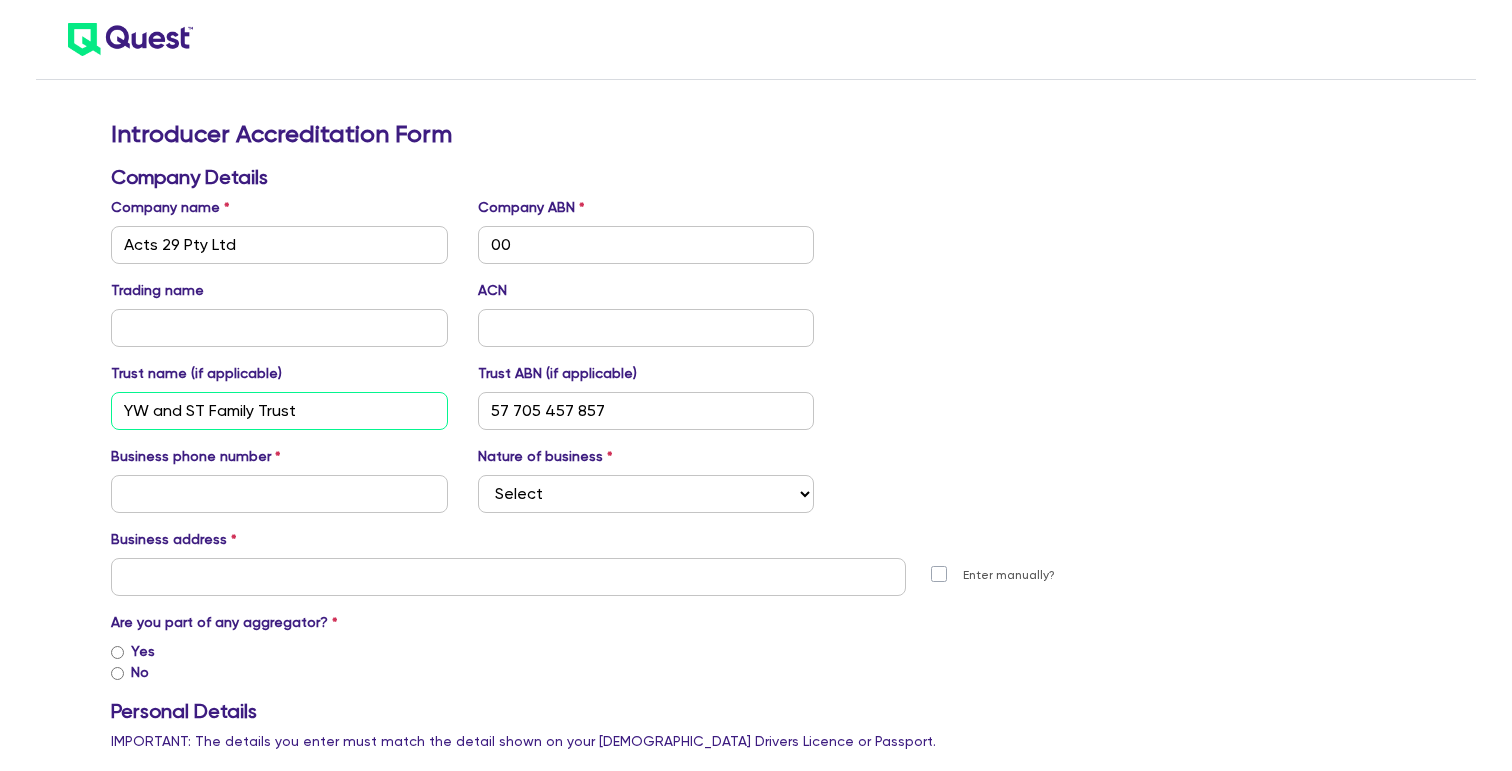 type on "YW and ST Family Trust" 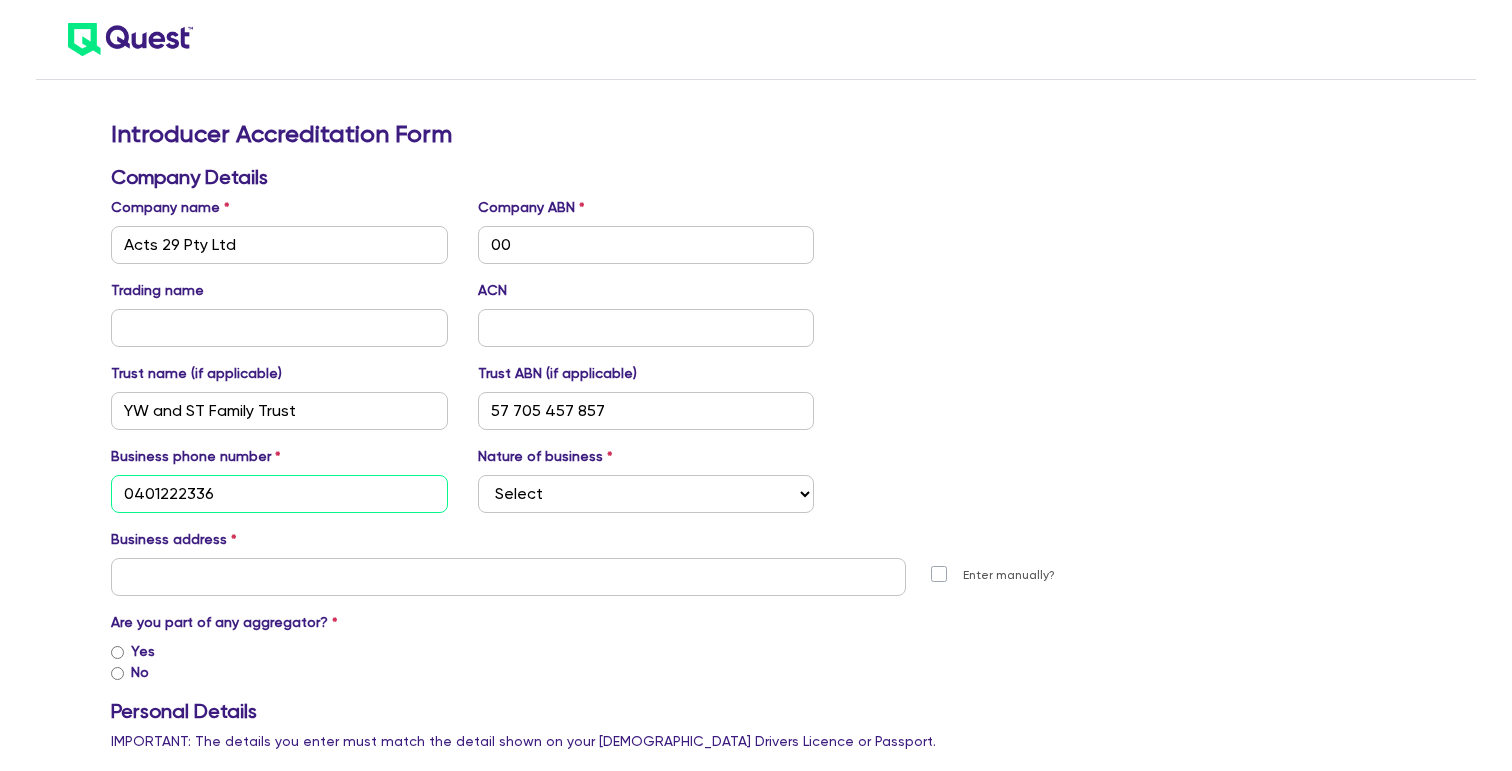 type on "0401222336" 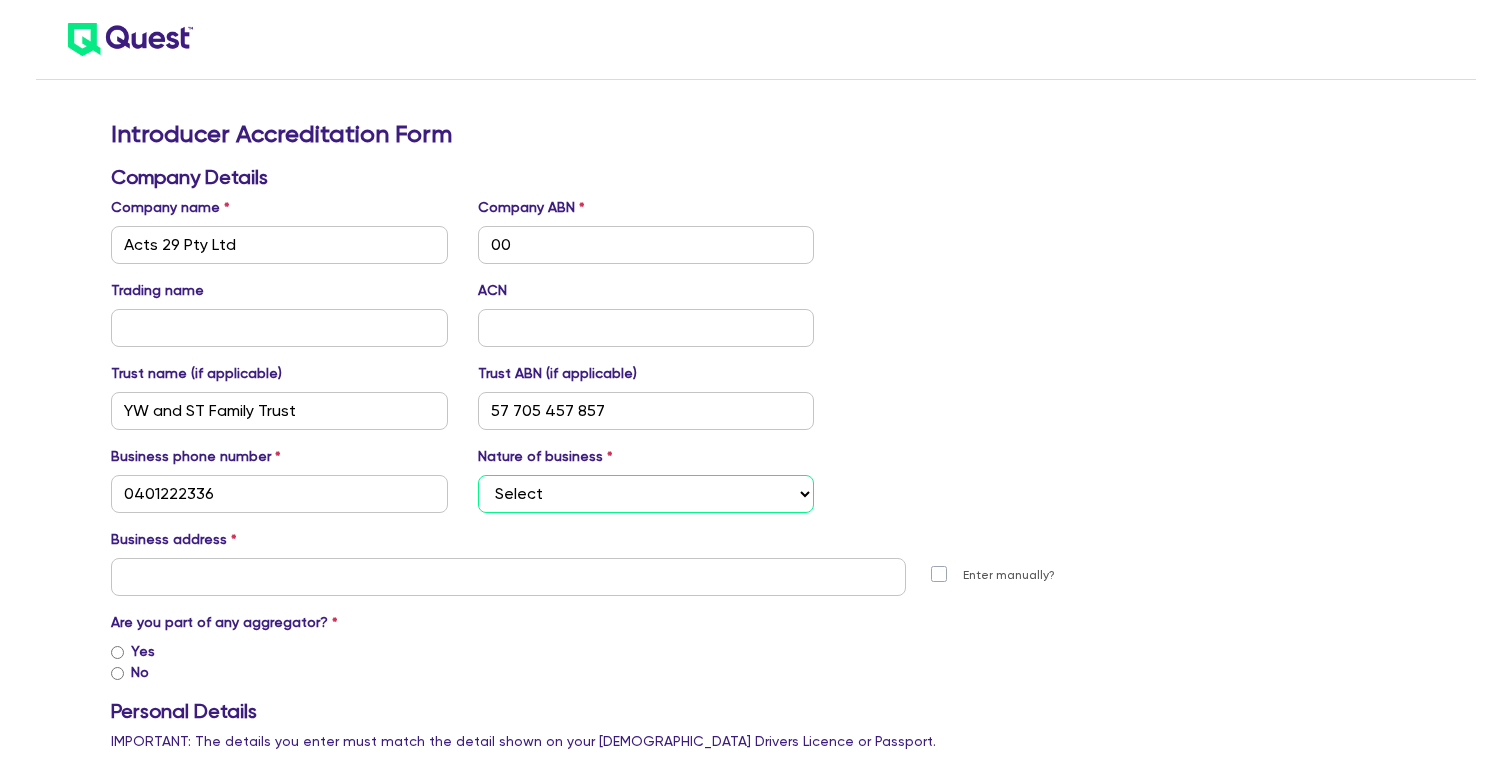 select on "FINANCE_BROKER" 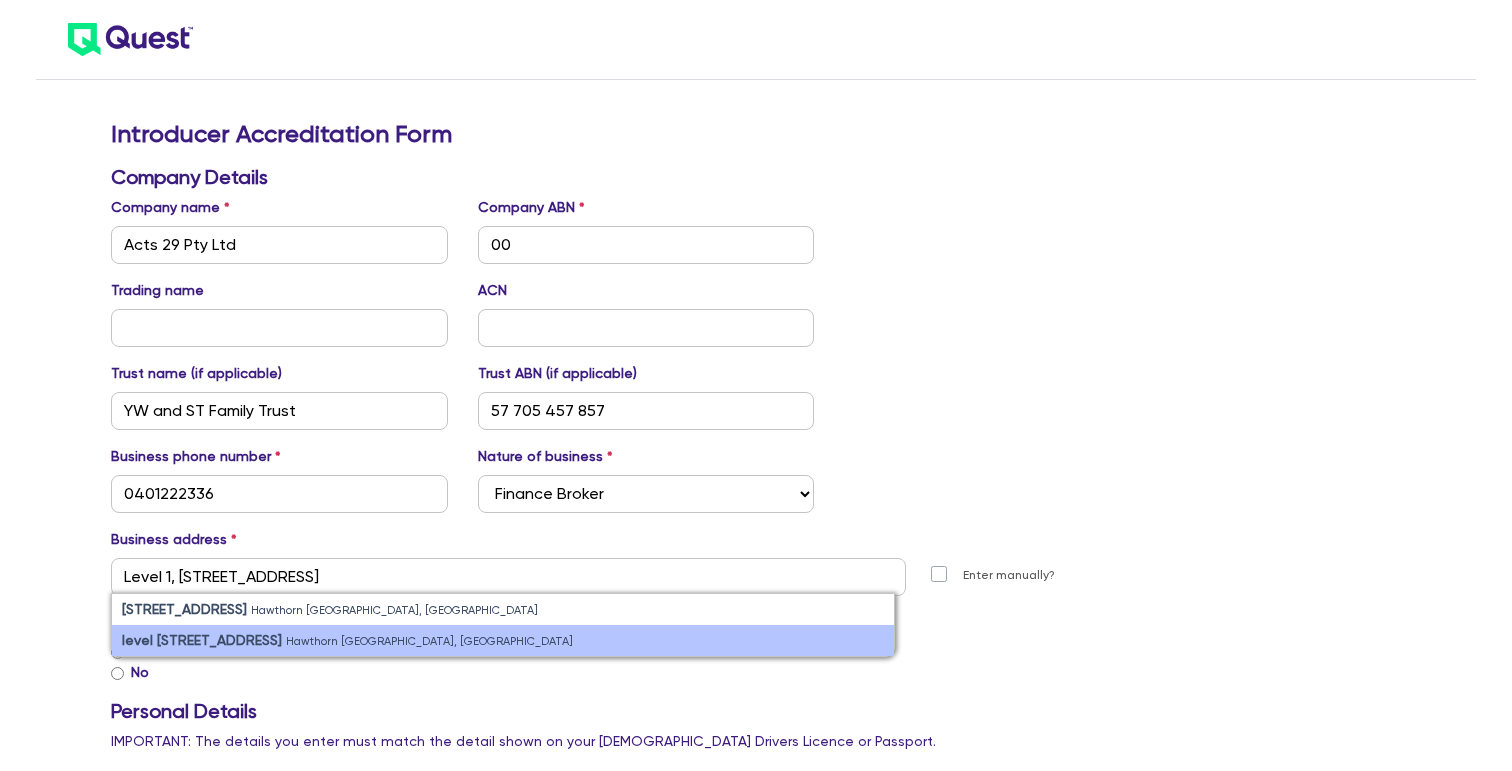 click on "level [STREET_ADDRESS]" at bounding box center [202, 640] 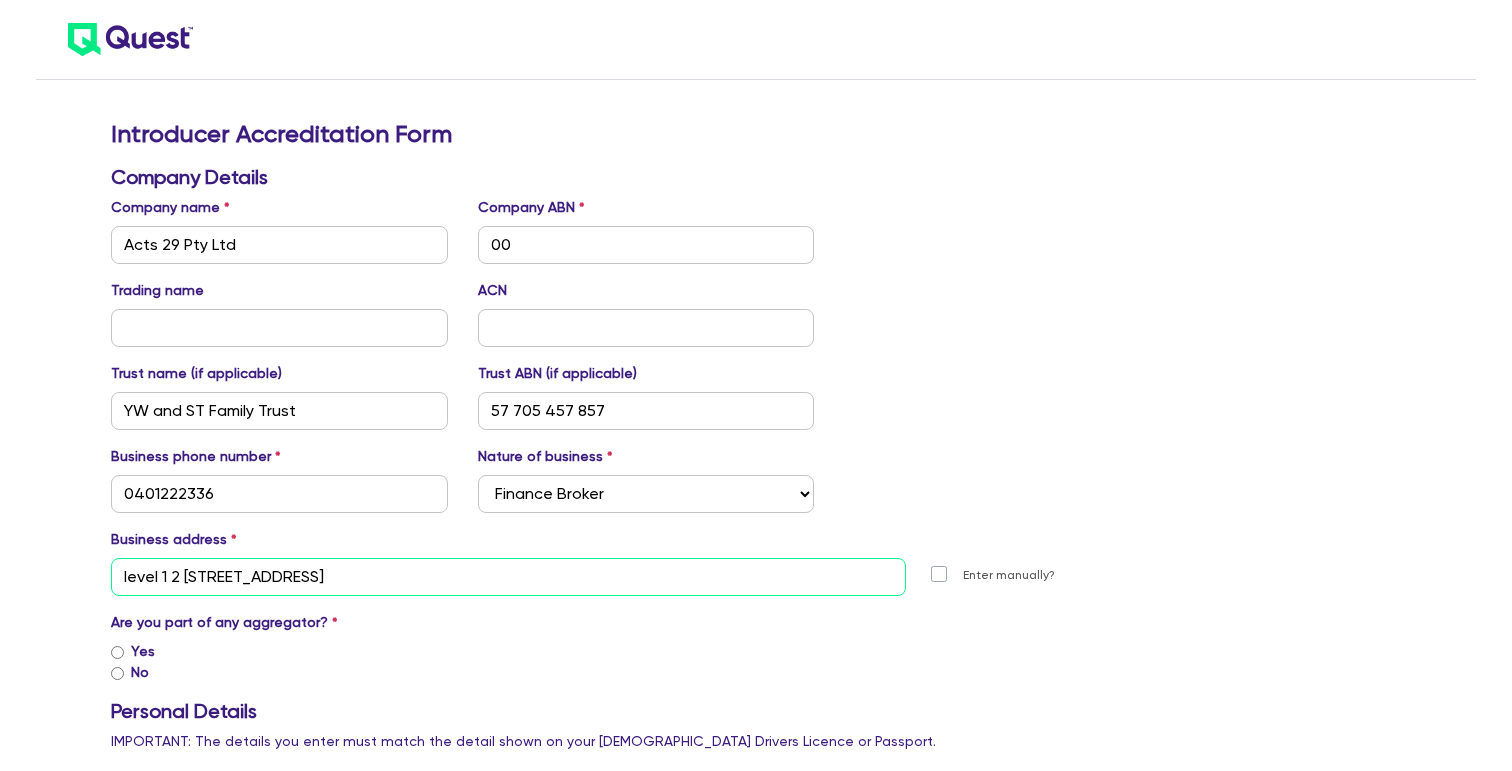 click on "level 1 2 [STREET_ADDRESS]" at bounding box center [508, 577] 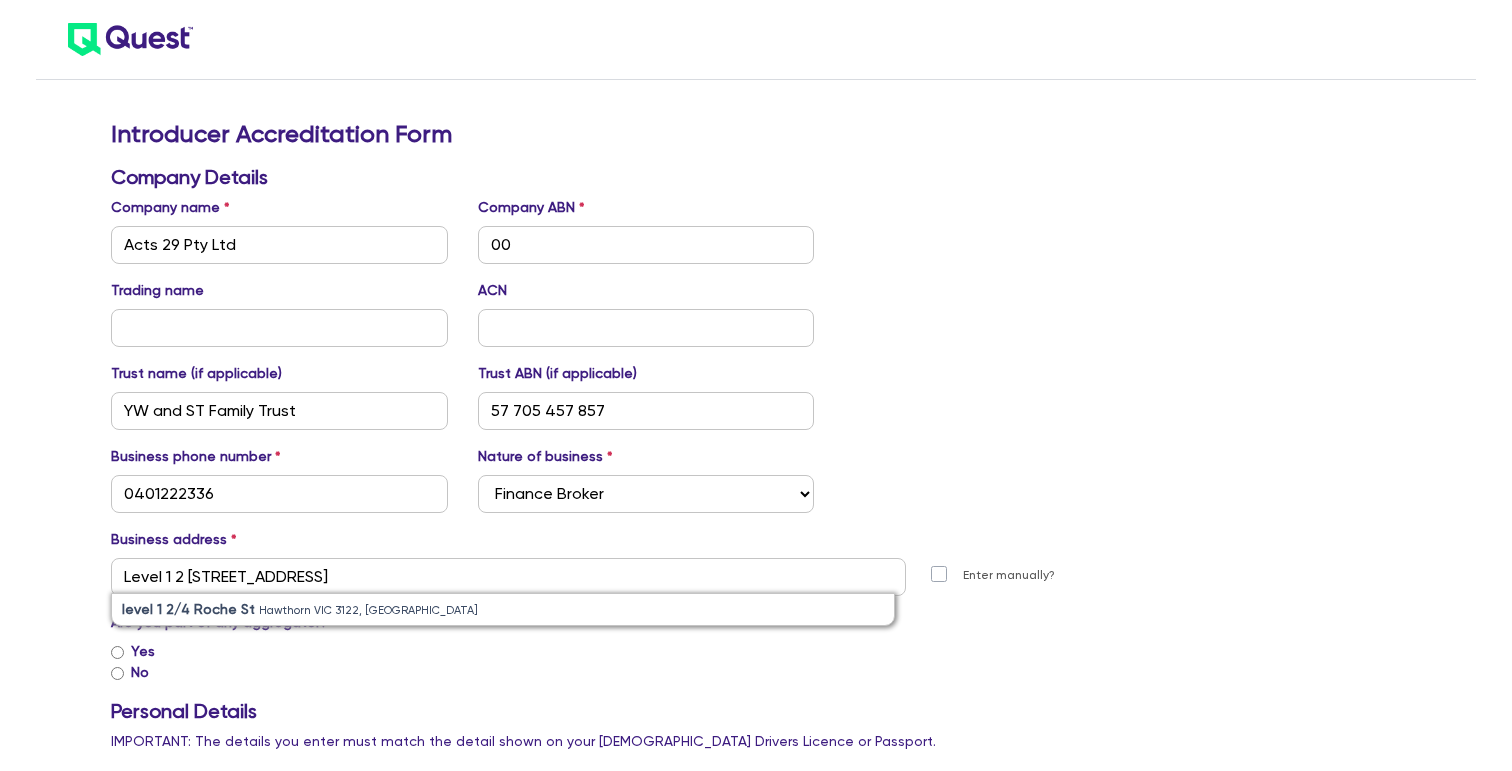 click on "Introducer Accreditation Form Company Details Company name Acts 29 Pty Ltd Company ABN 00 Trading name ACN Trust name (if applicable) YW and ST Family Trust Trust ABN (if applicable) [PHONE_NUMBER] Business phone number [PHONE_NUMBER] Nature of business Select Mortgage Broker Finance Broker Accountant Financial Planning Supplier/Vendor Business address [STREET_ADDRESS] level 1 [STREET_ADDRESS] Unit number level [GEOGRAPHIC_DATA] name [GEOGRAPHIC_DATA] [GEOGRAPHIC_DATA] Select [GEOGRAPHIC_DATA] [GEOGRAPHIC_DATA] [GEOGRAPHIC_DATA] [GEOGRAPHIC_DATA] [GEOGRAPHIC_DATA] [GEOGRAPHIC_DATA] [GEOGRAPHIC_DATA] [GEOGRAPHIC_DATA] Postal code 3122 Enter manually? Are you part of any aggregator? Yes No Aggregator name Personal Details IMPORTANT: The details you enter must match the detail shown on your [DEMOGRAPHIC_DATA] Drivers Licence or Passport. Title Select Mr Mrs Ms Miss Dr First name Middle name Last name Date of birth Mobile Work email Driver licence number Driver licence state Select [GEOGRAPHIC_DATA] [GEOGRAPHIC_DATA] [GEOGRAPHIC_DATA] [GEOGRAPHIC_DATA] [GEOGRAPHIC_DATA] [GEOGRAPHIC_DATA] [GEOGRAPHIC_DATA] [GEOGRAPHIC_DATA] Residential address [GEOGRAPHIC_DATA] name [GEOGRAPHIC_DATA]" at bounding box center [756, 1128] 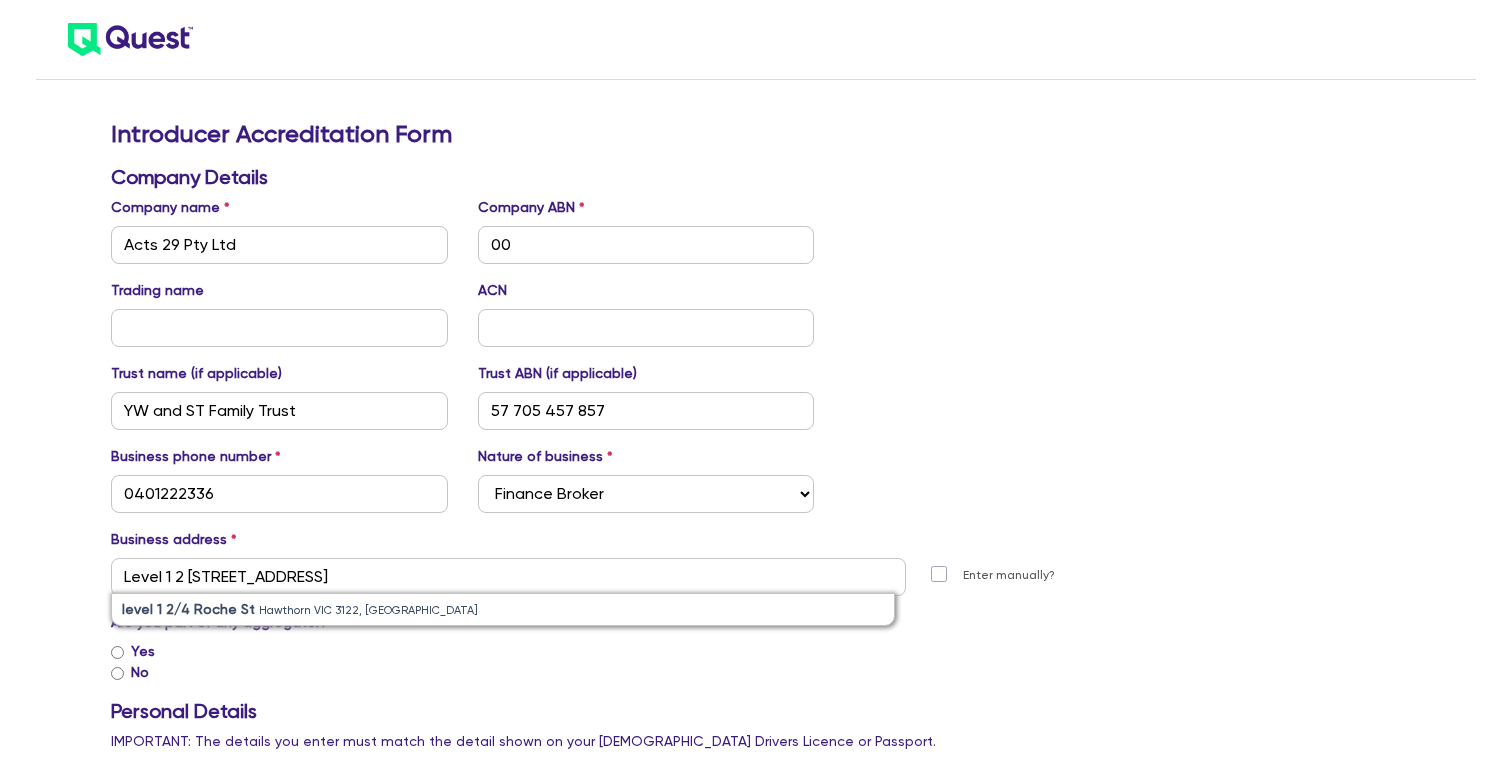 click on "Business address" at bounding box center [646, 543] 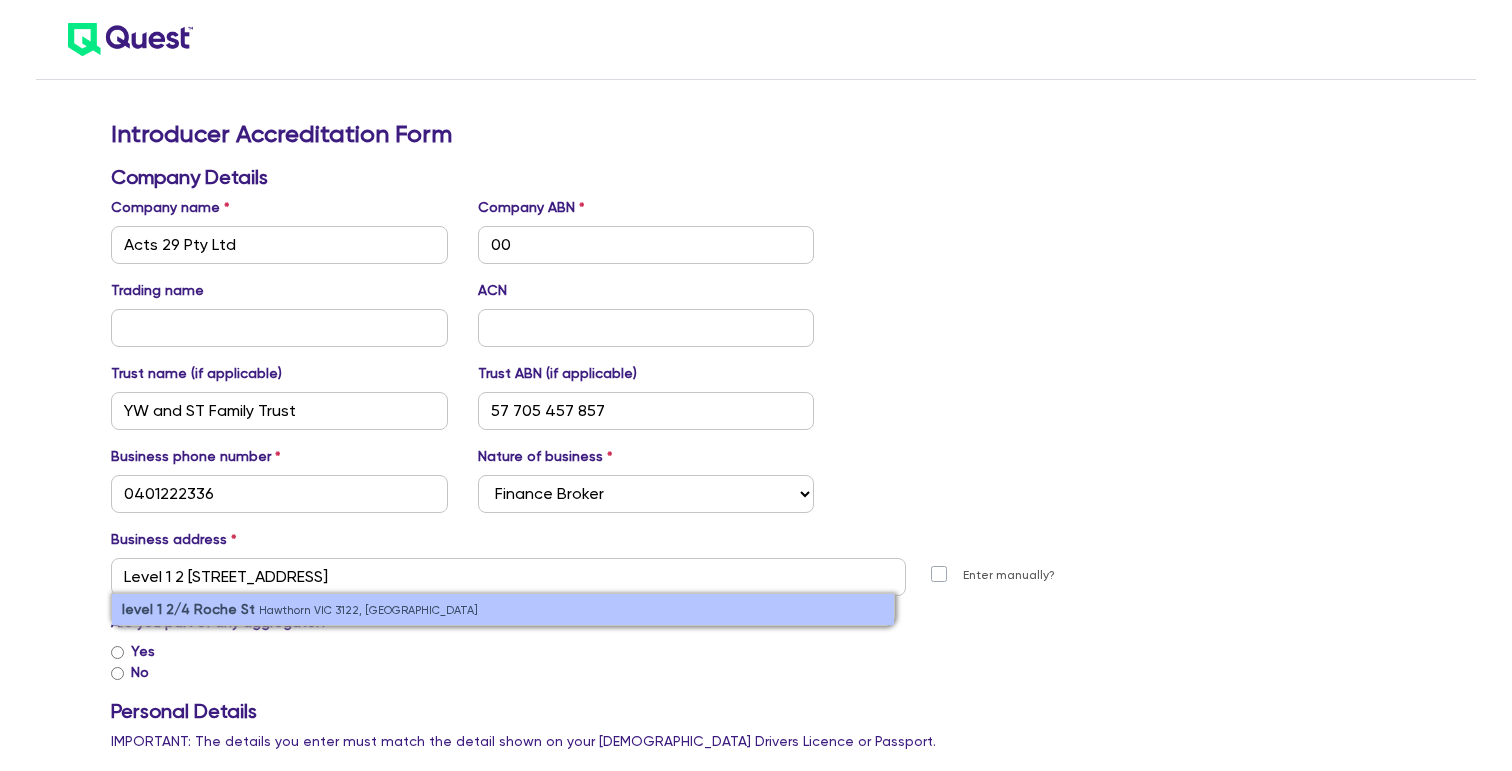 click on "level [STREET_ADDRESS]" at bounding box center (503, 609) 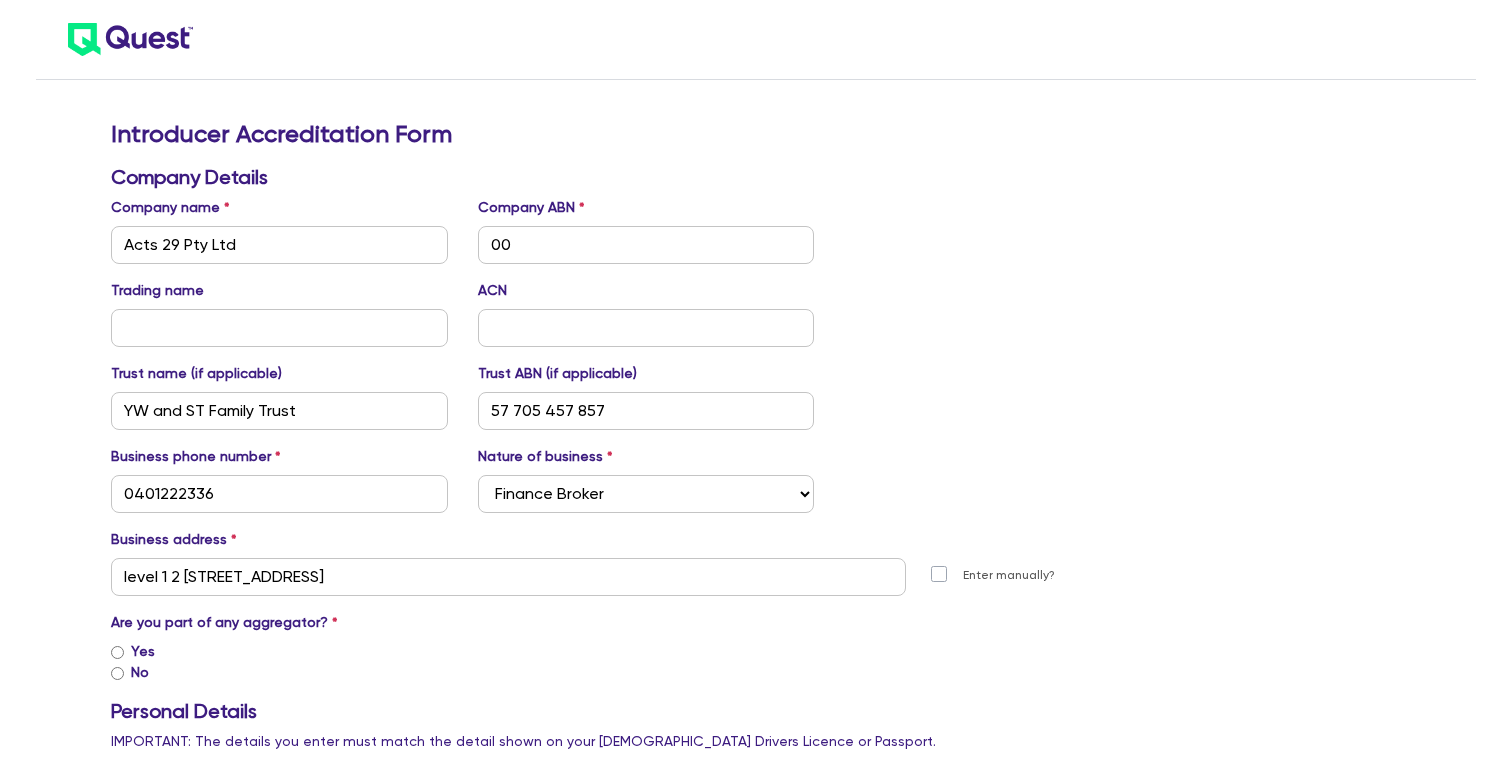 click on "Yes" at bounding box center (117, 652) 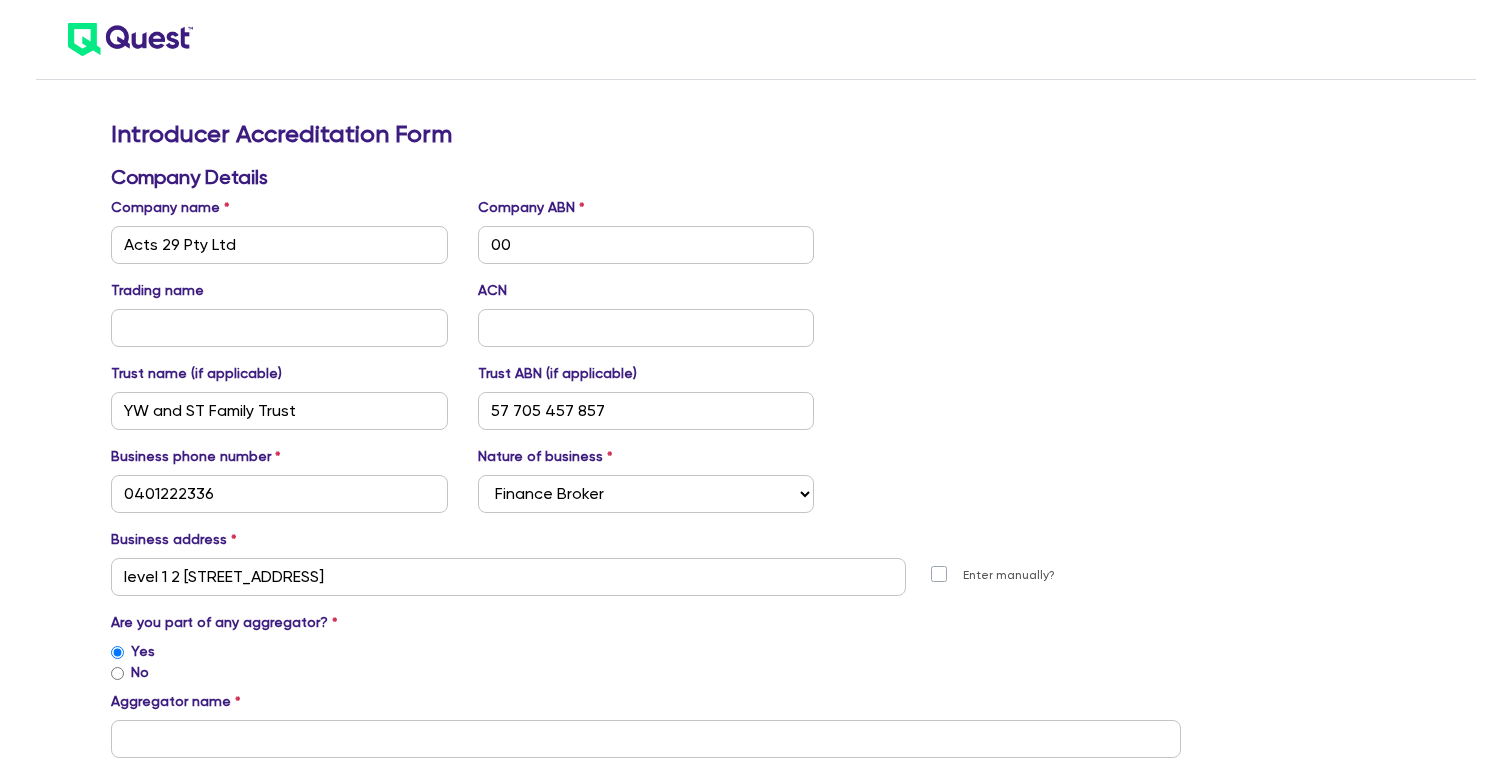 scroll, scrollTop: 138, scrollLeft: 0, axis: vertical 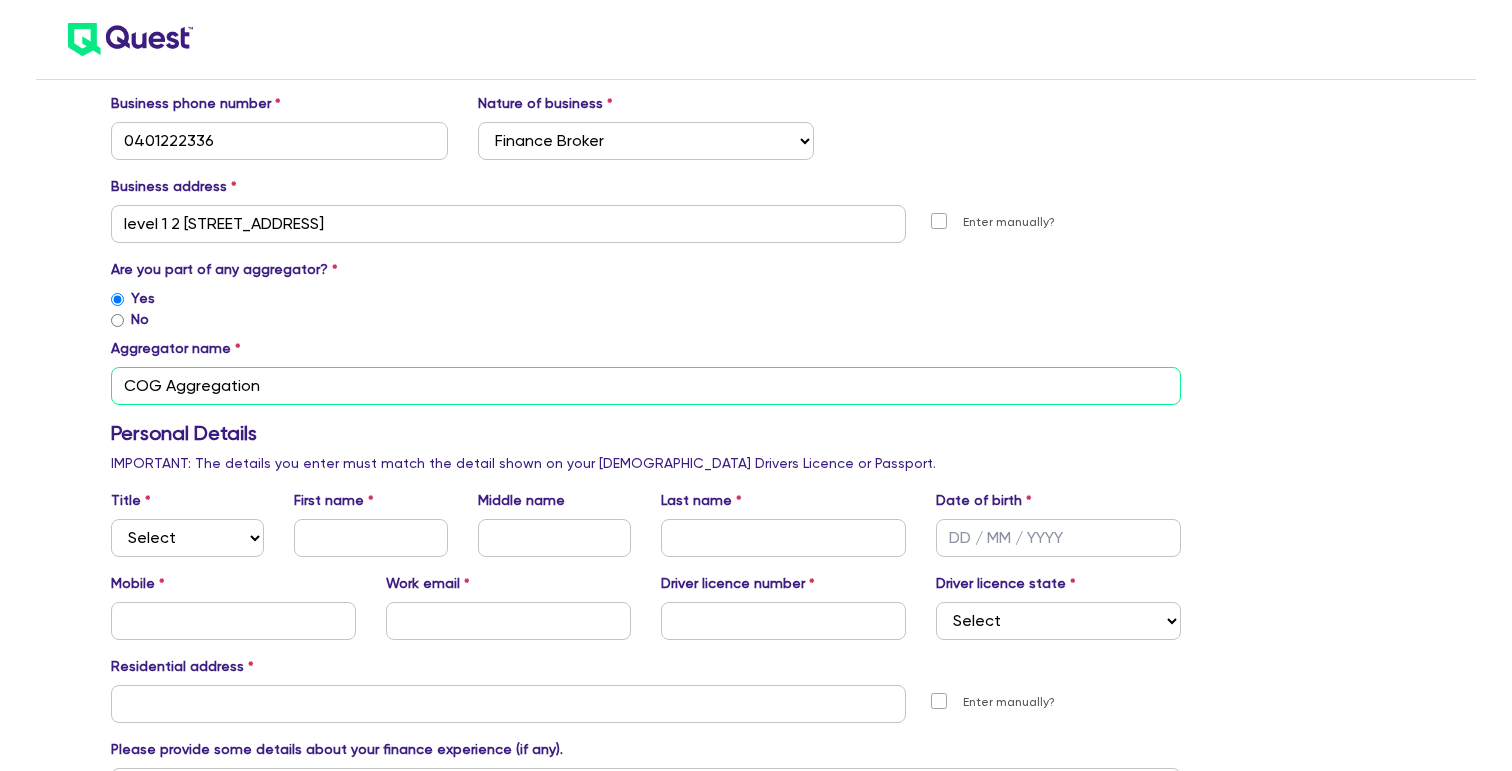 type on "COG Aggregation" 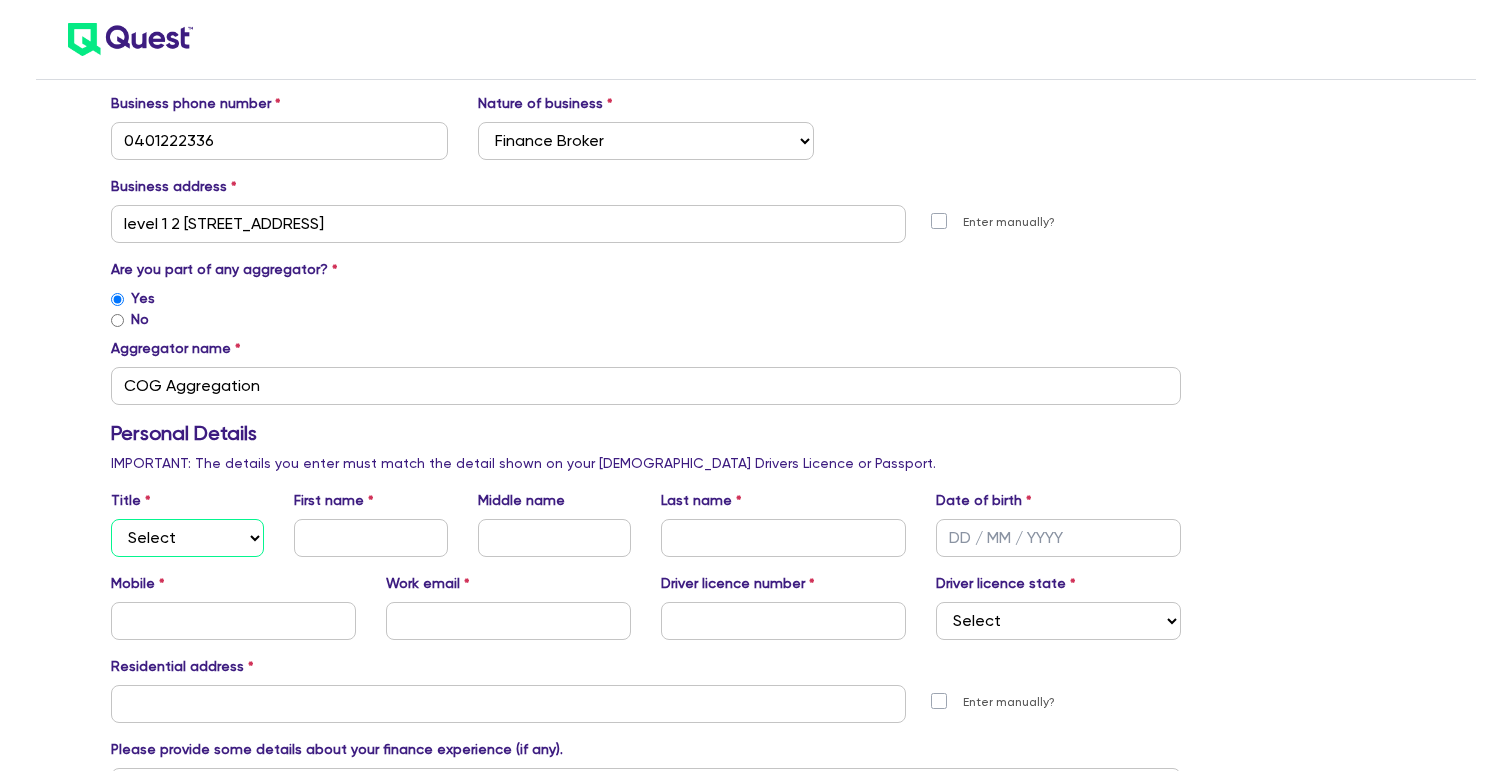 select on "MR" 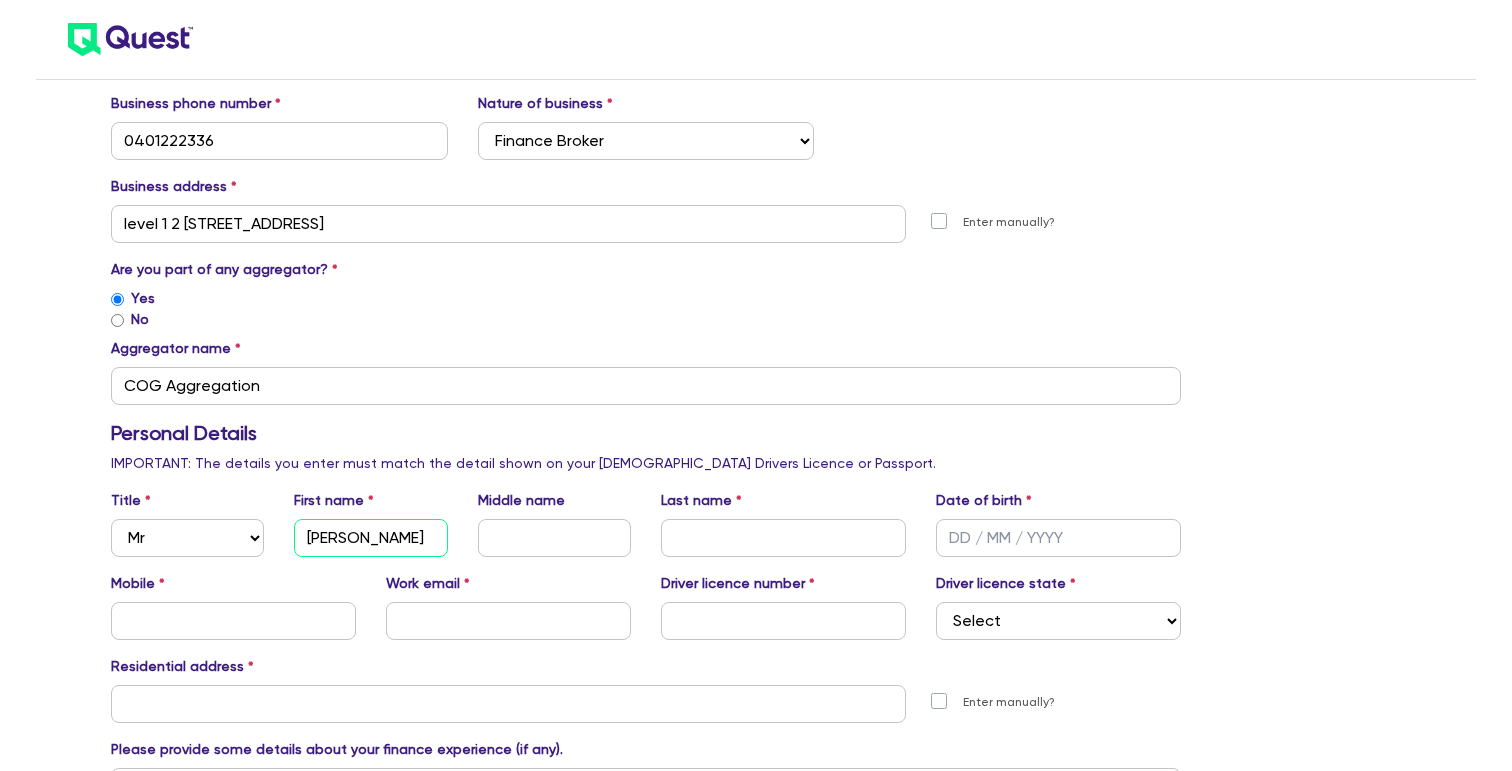 type on "[PERSON_NAME]" 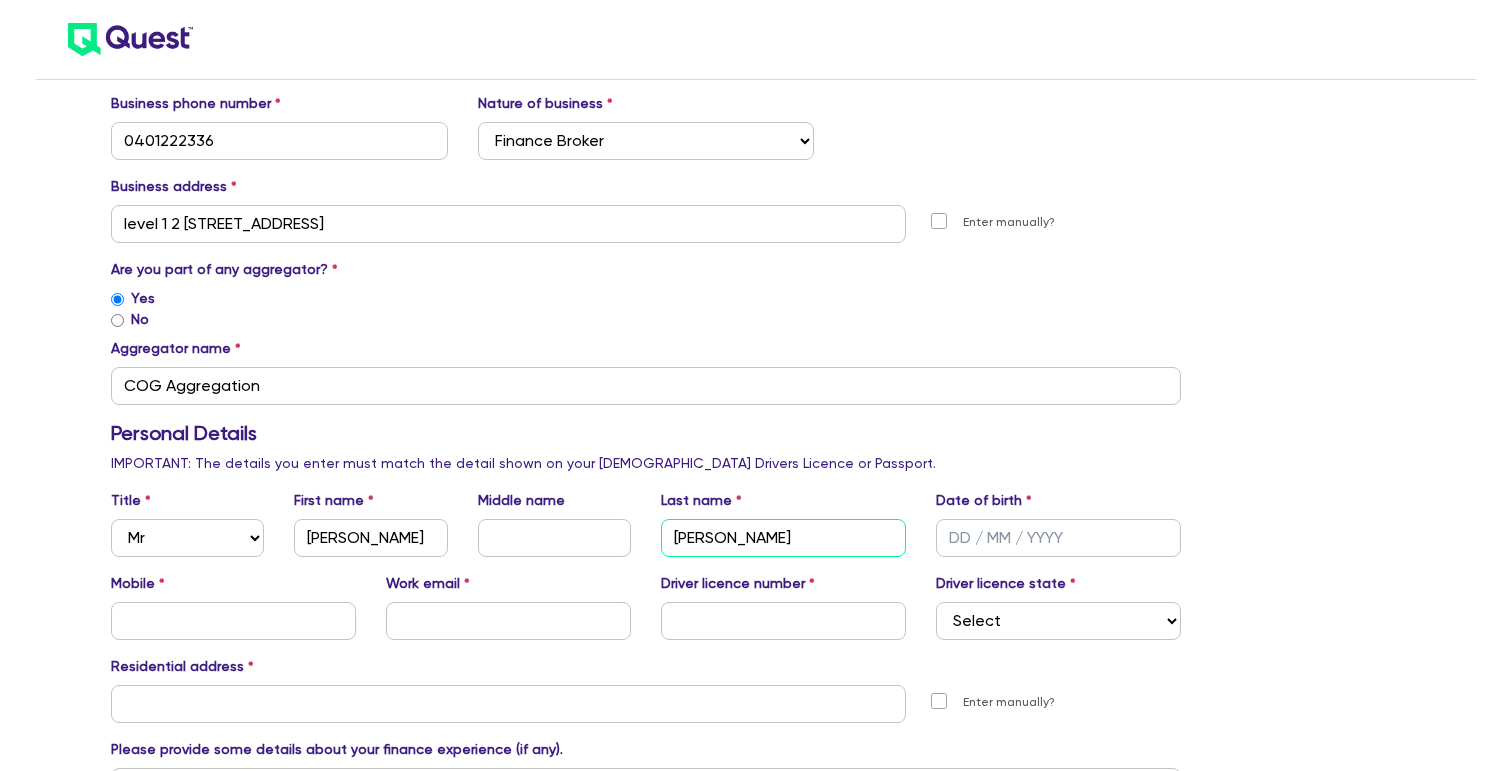 type on "[PERSON_NAME]" 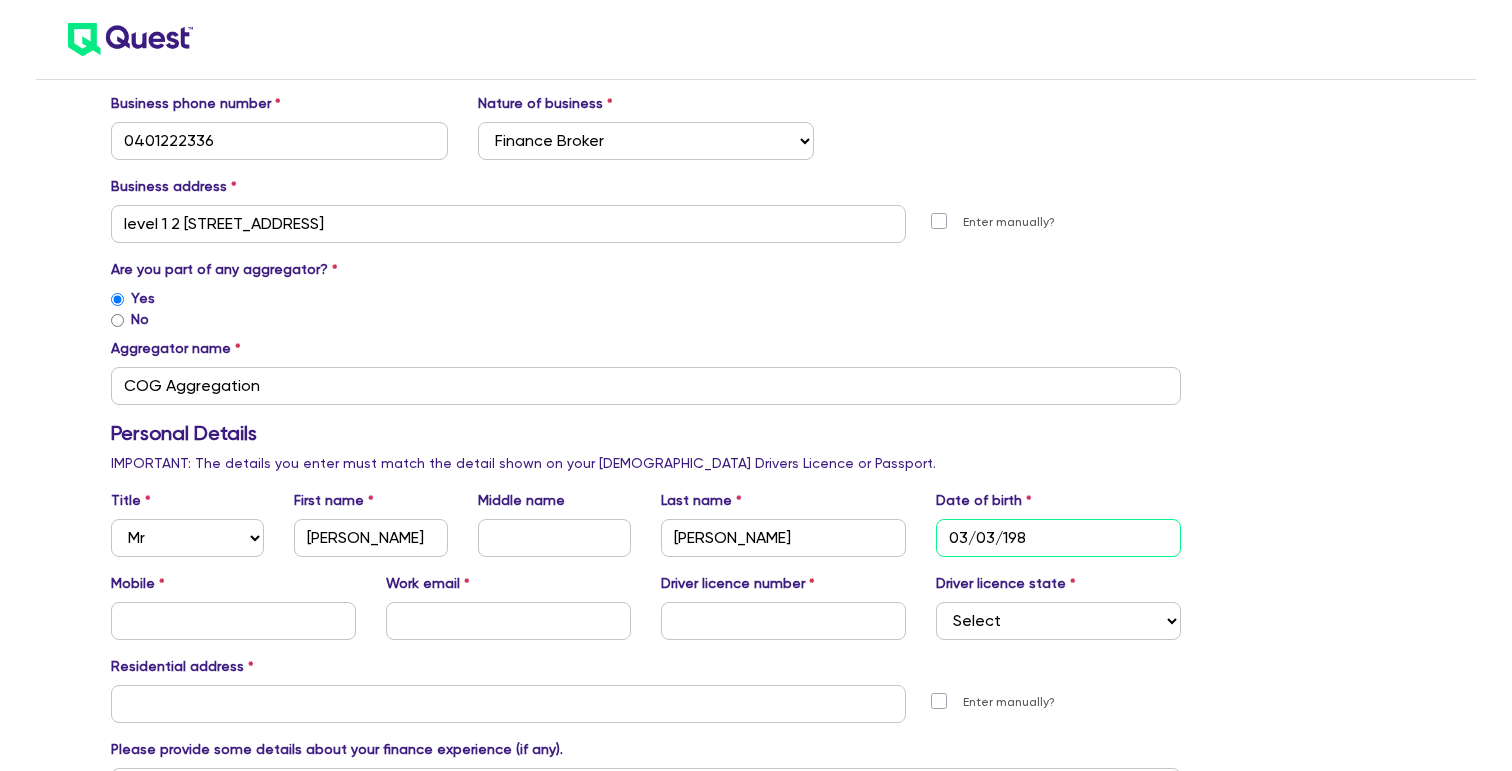 type on "[DATE]" 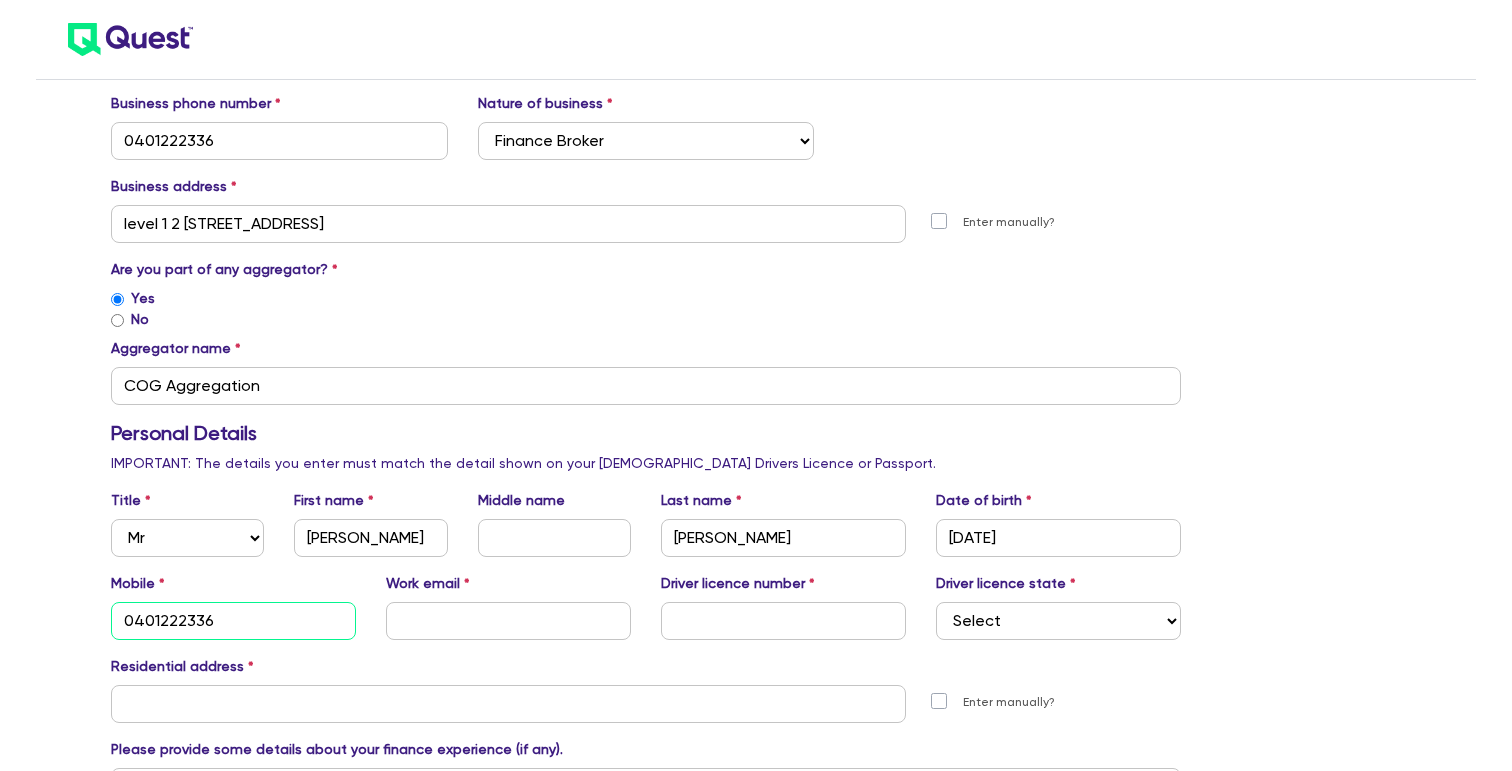 type on "0401222336" 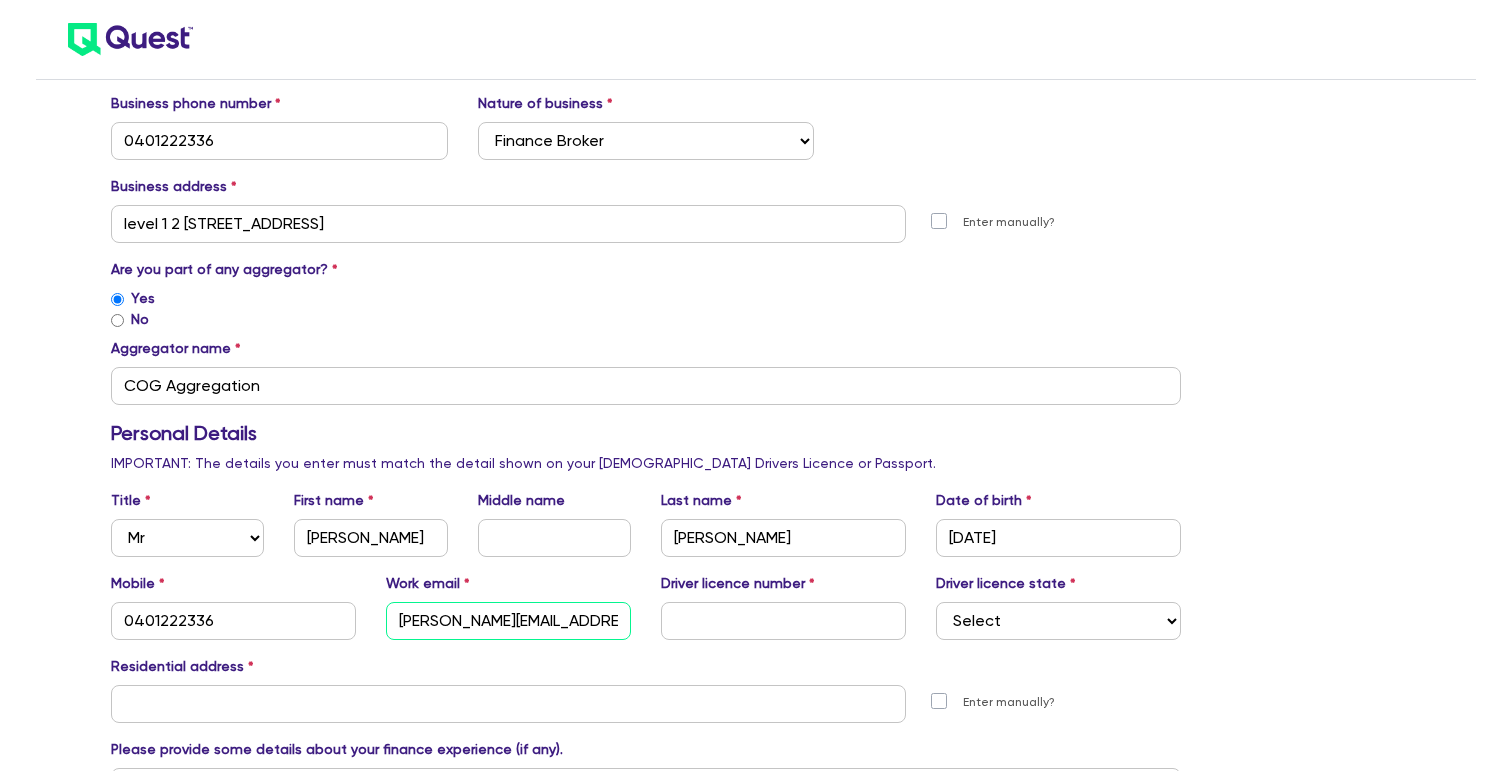 type on "[PERSON_NAME][EMAIL_ADDRESS][DOMAIN_NAME]" 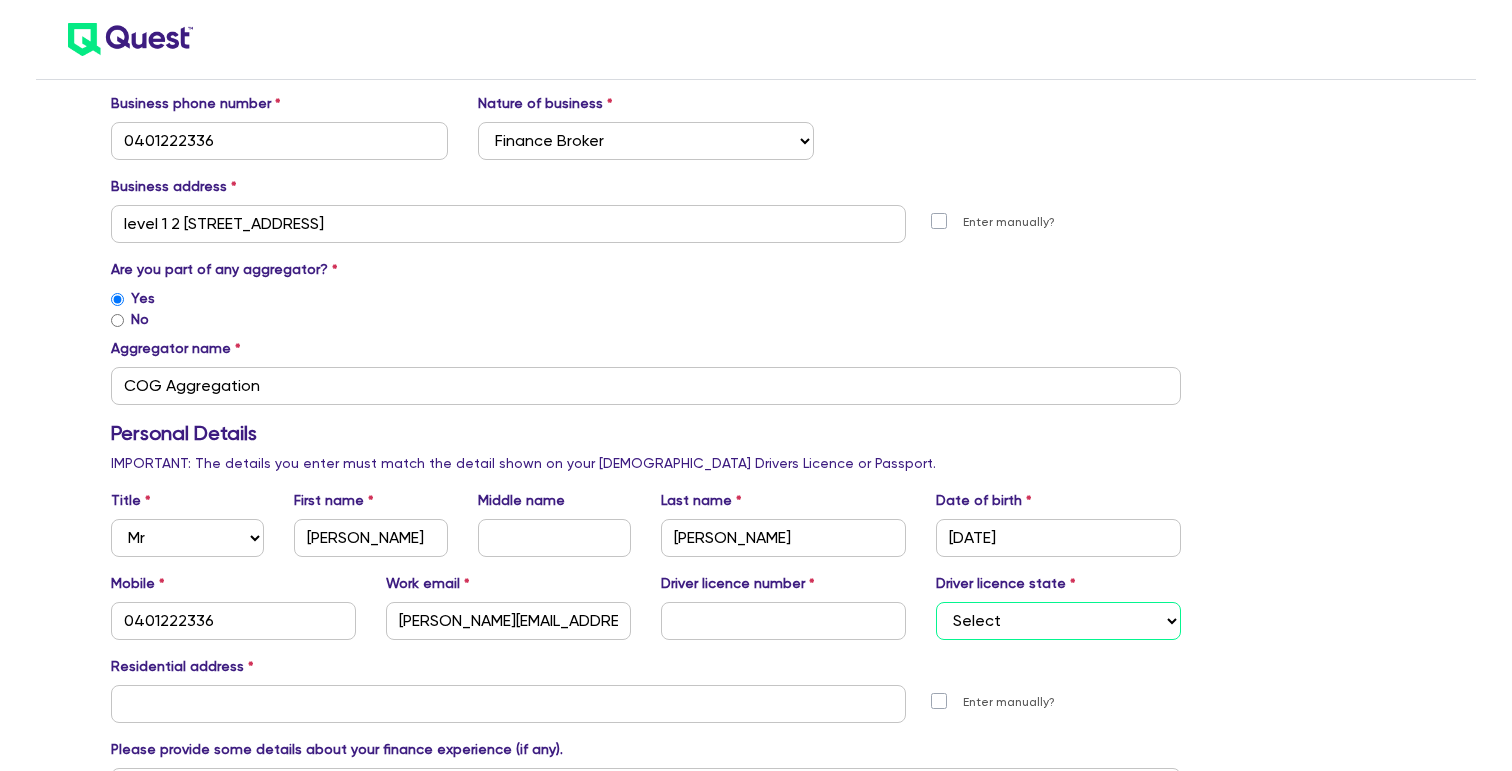 select on "VIC" 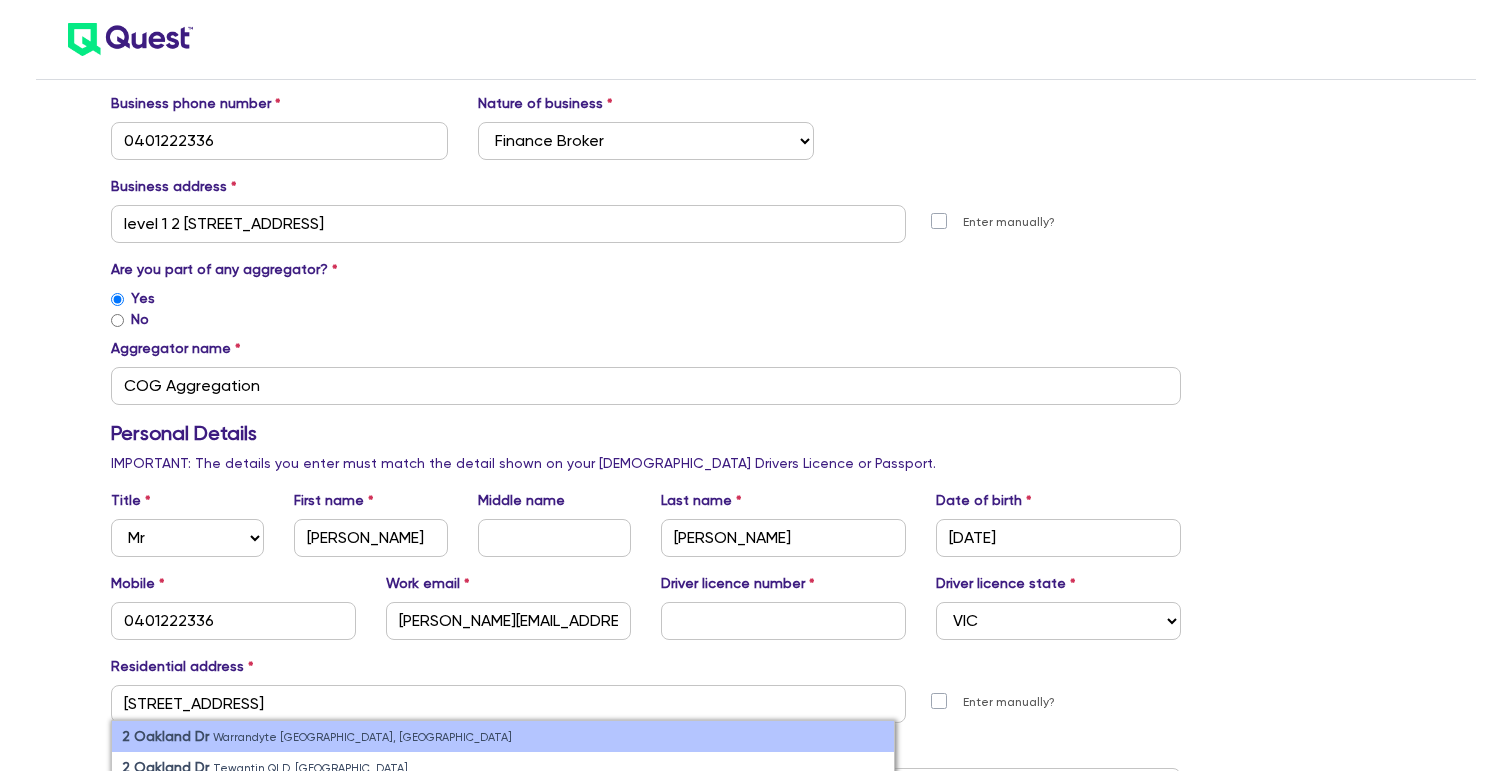 click on "Warrandyte [GEOGRAPHIC_DATA], [GEOGRAPHIC_DATA]" at bounding box center [362, 737] 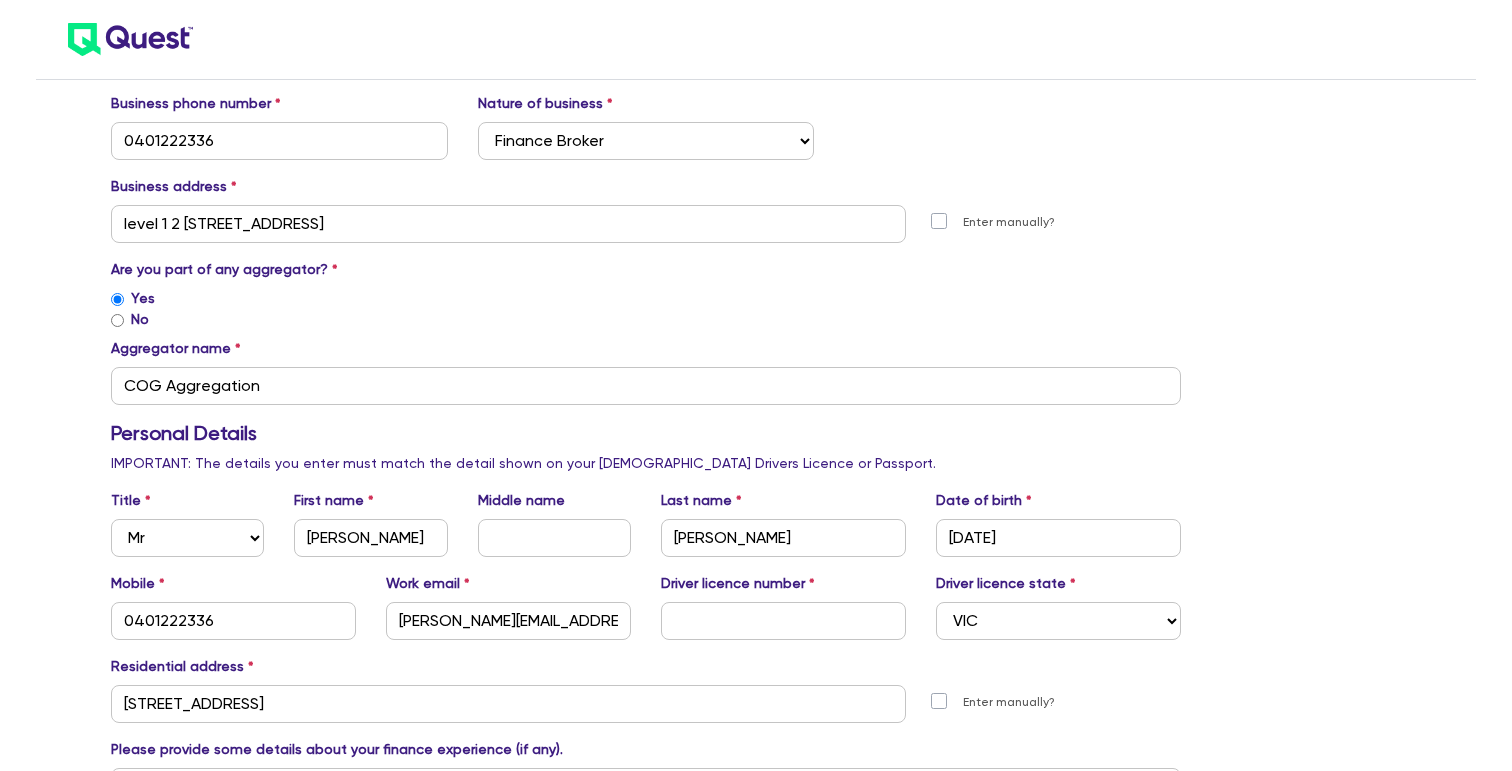 scroll, scrollTop: 605, scrollLeft: 0, axis: vertical 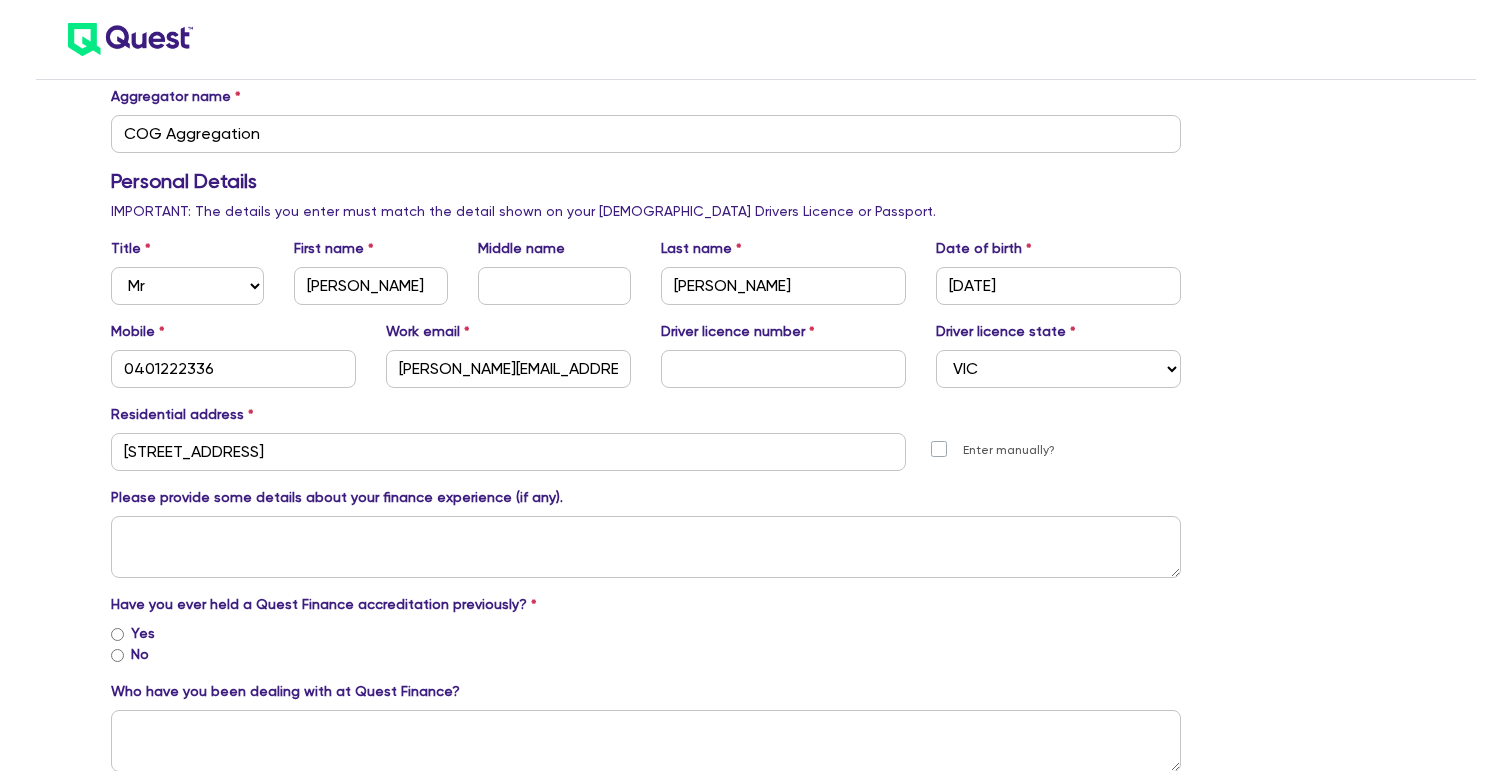 click on "Yes" at bounding box center (117, 634) 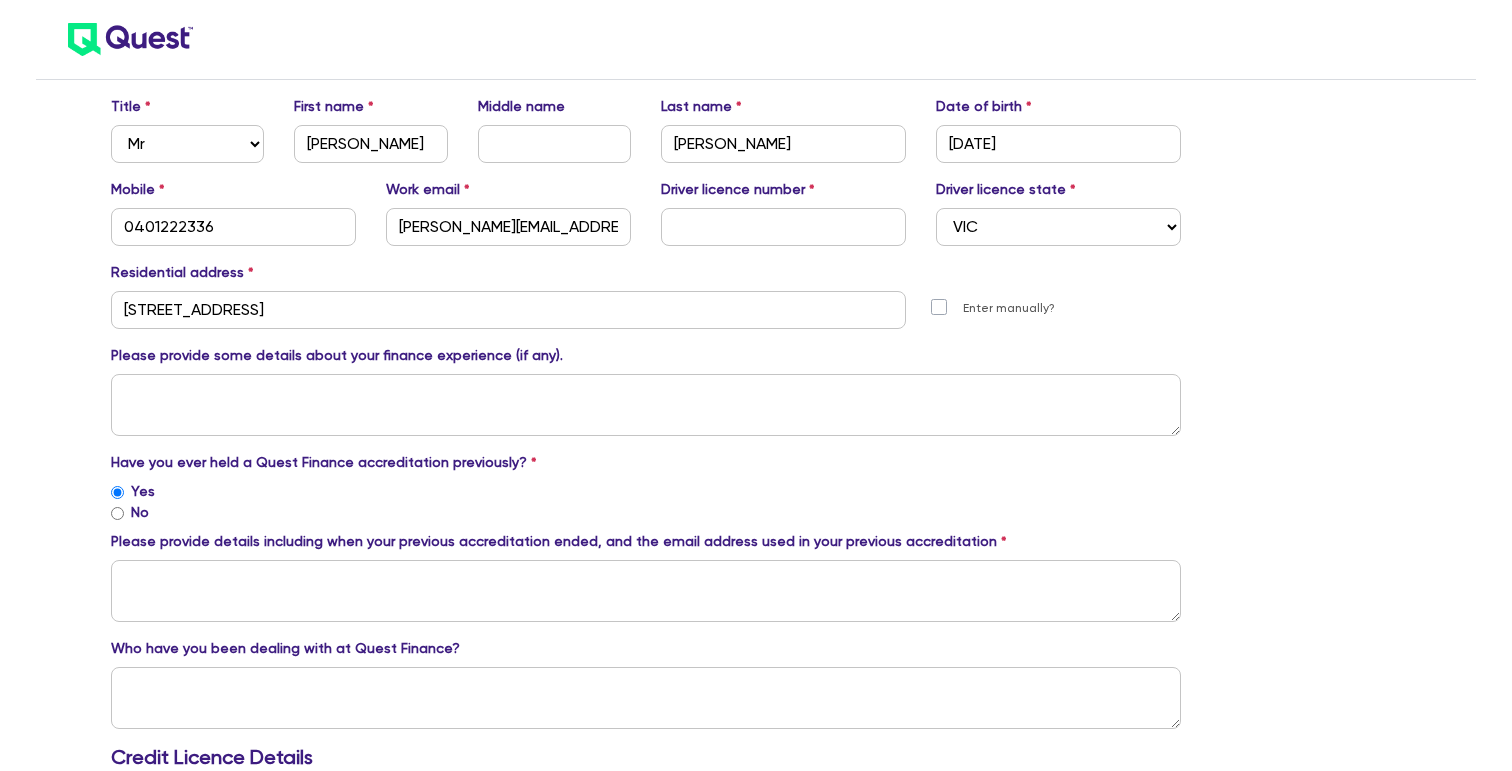 scroll, scrollTop: 745, scrollLeft: 0, axis: vertical 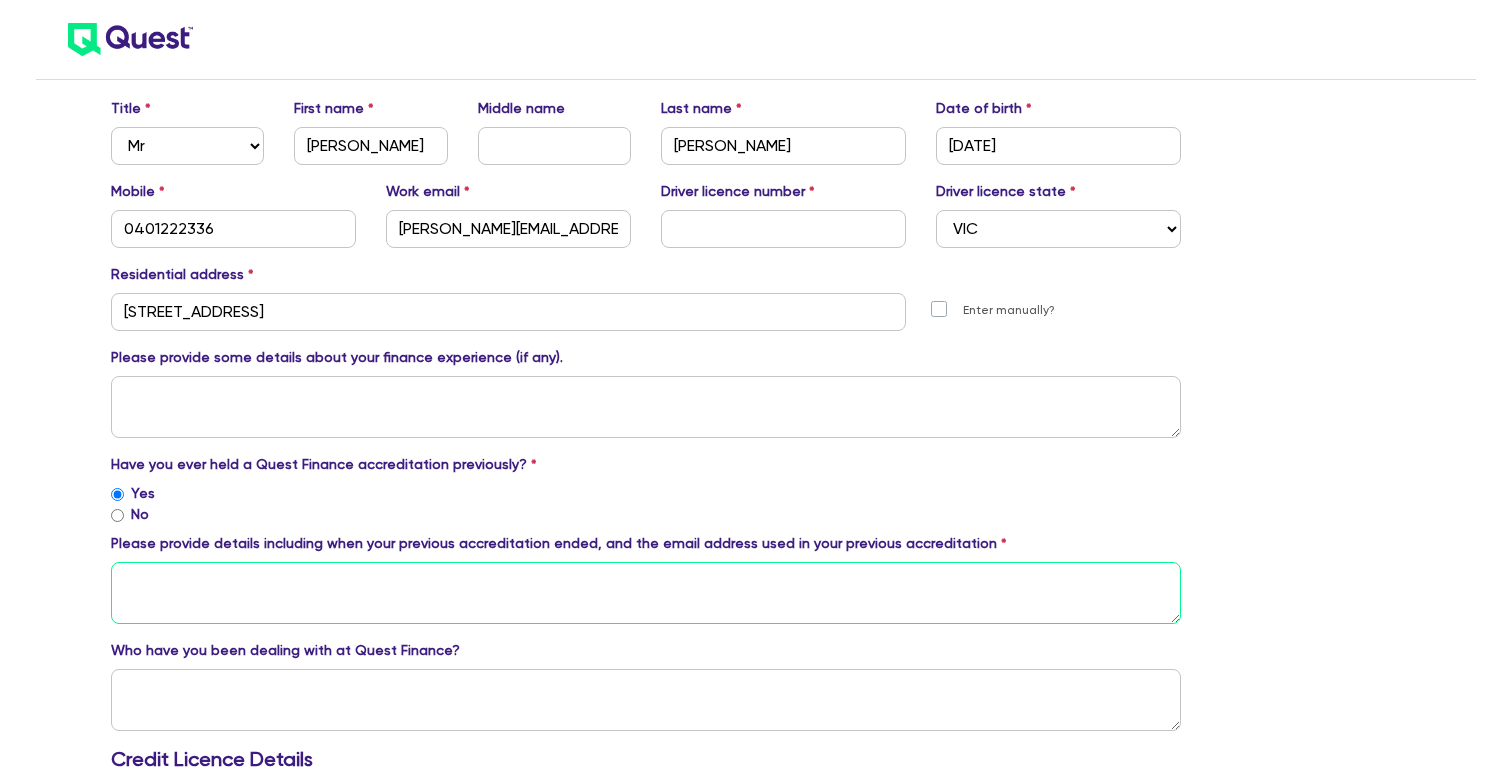 click at bounding box center (646, 593) 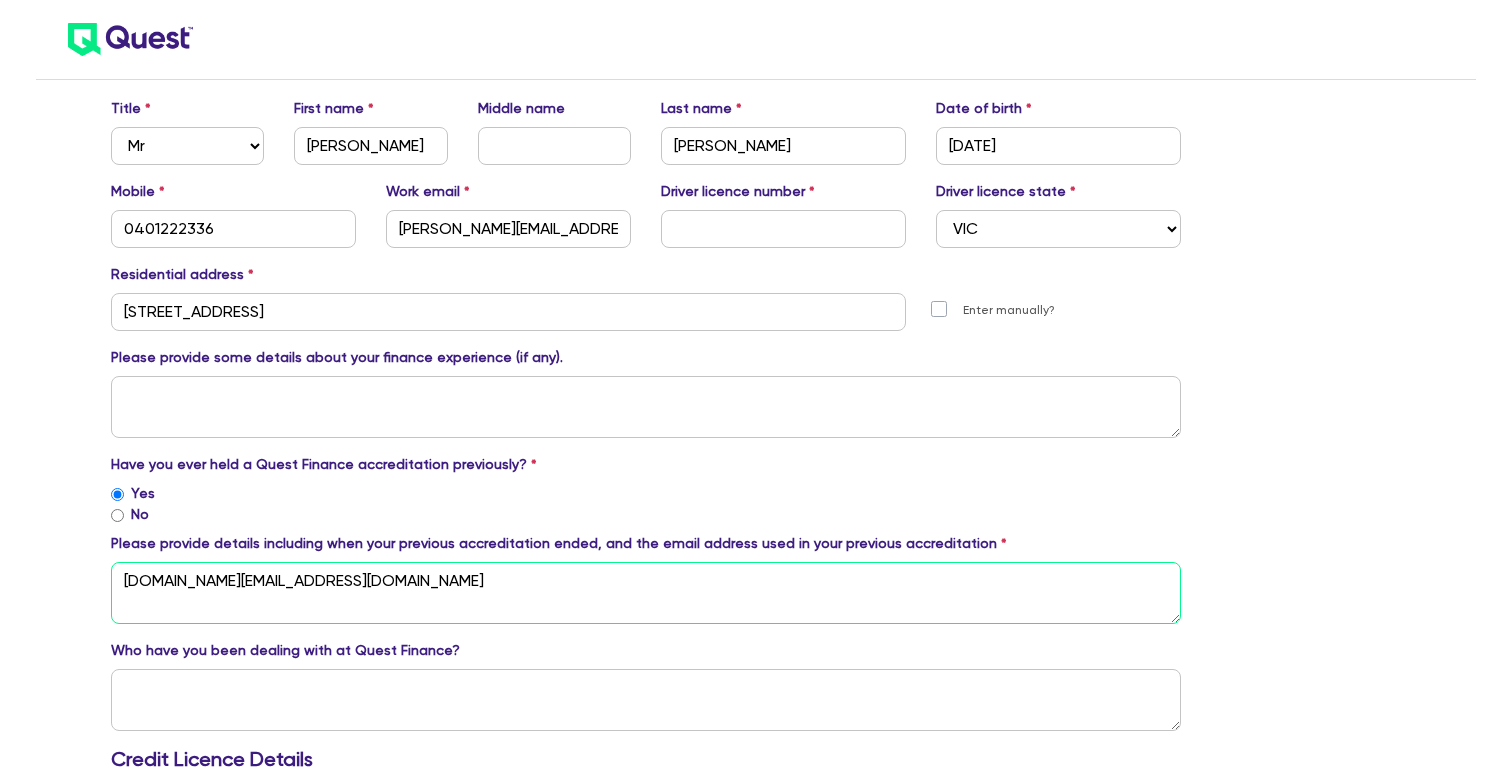 type on "[DOMAIN_NAME][EMAIL_ADDRESS][DOMAIN_NAME]" 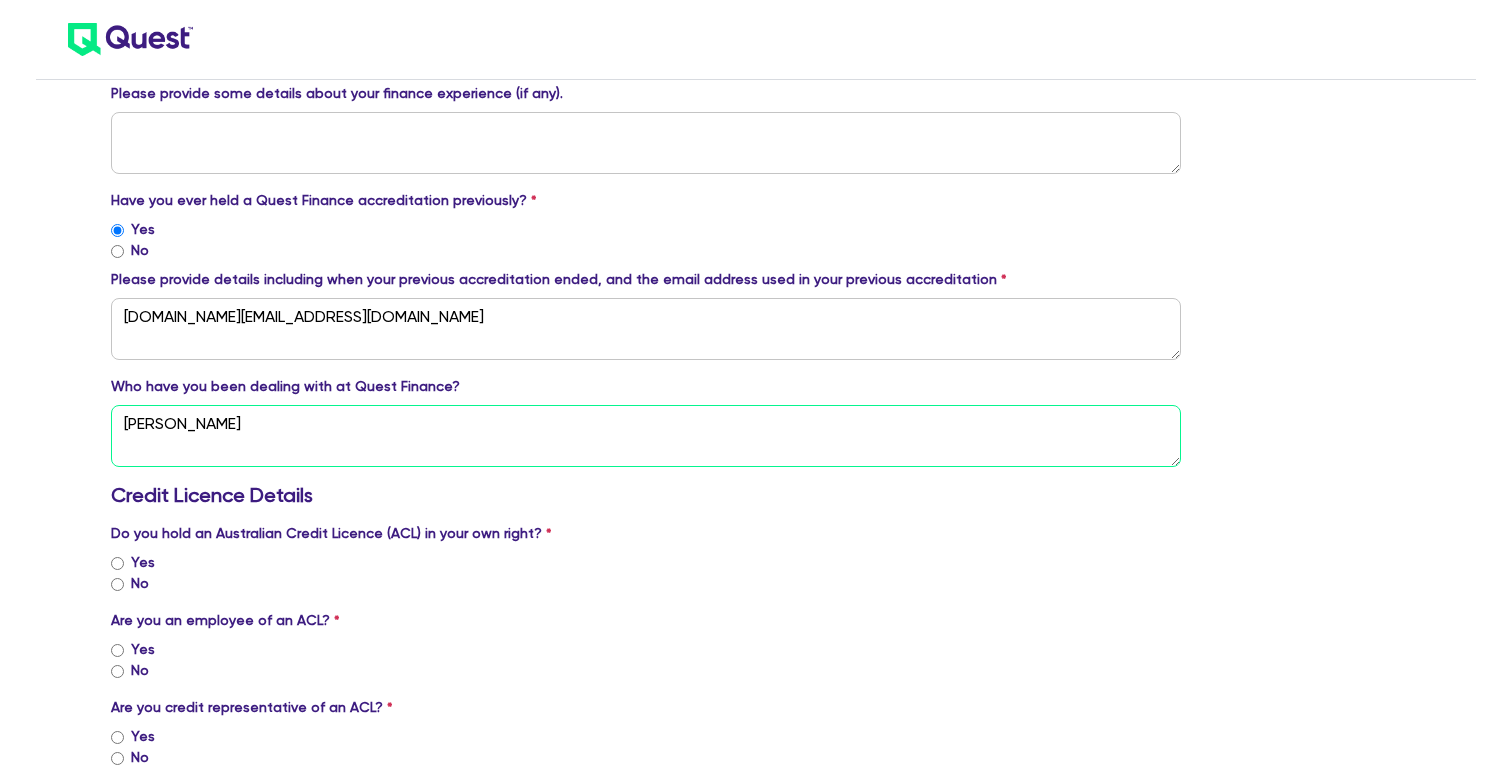 scroll, scrollTop: 1015, scrollLeft: 0, axis: vertical 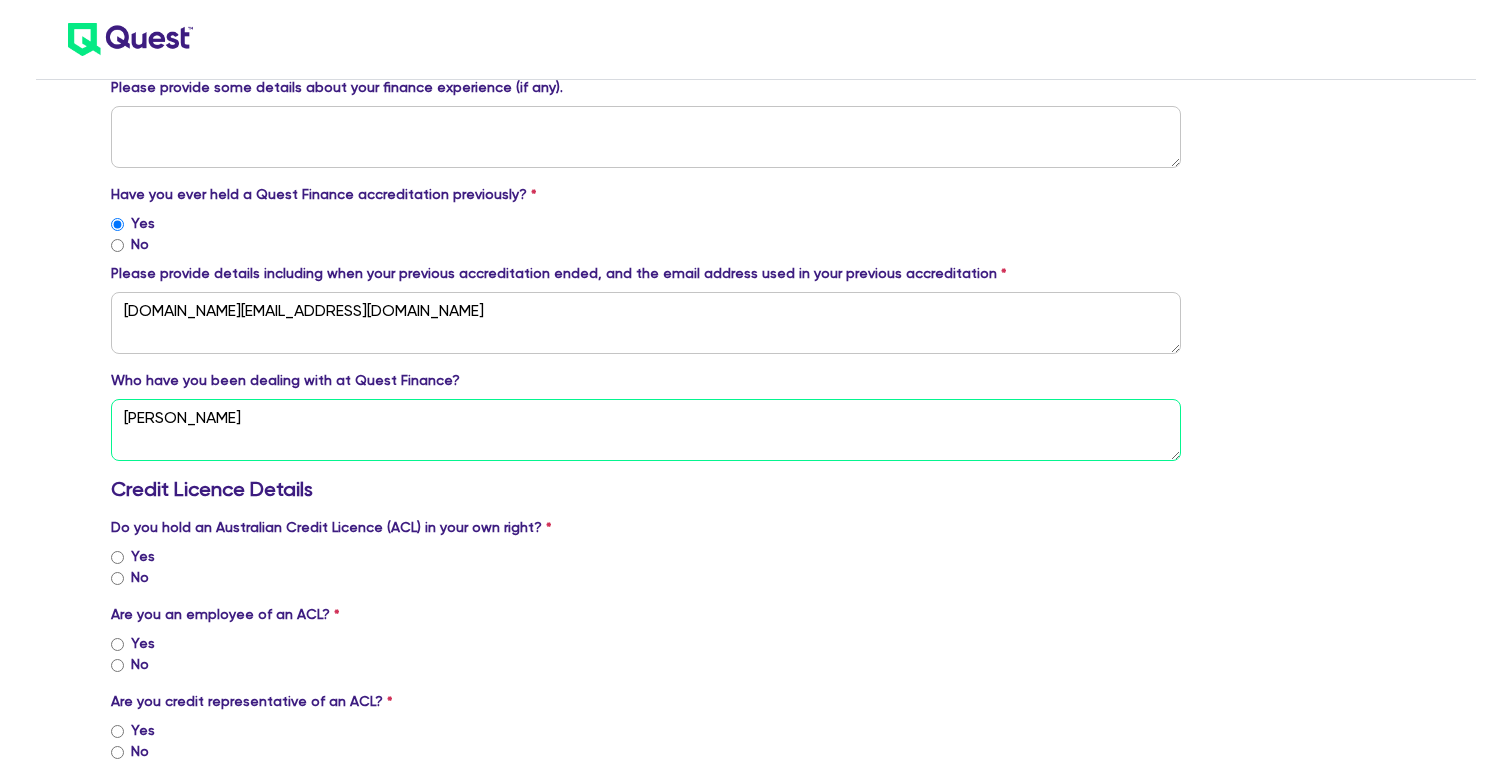 type on "[PERSON_NAME]" 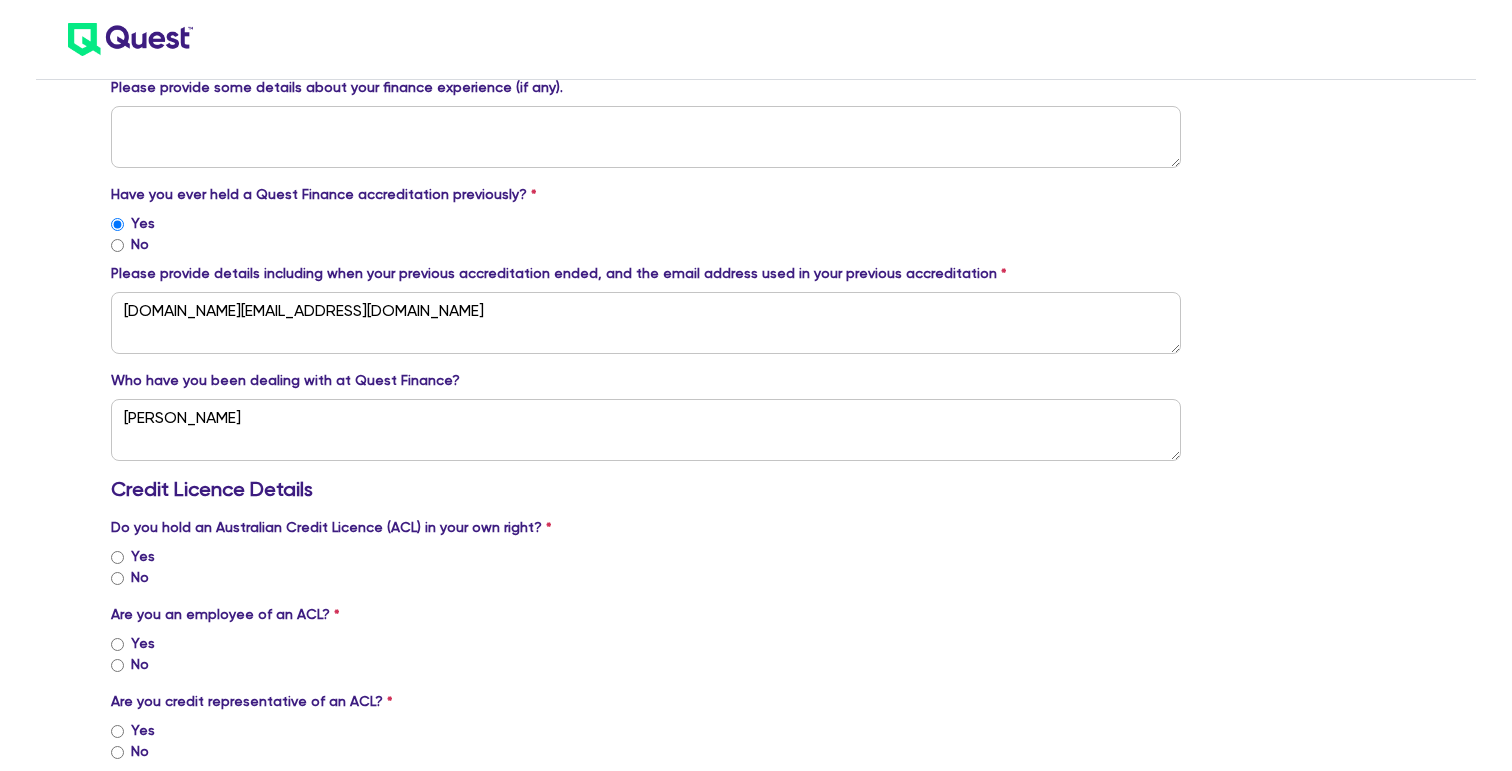 click on "No" at bounding box center (117, 578) 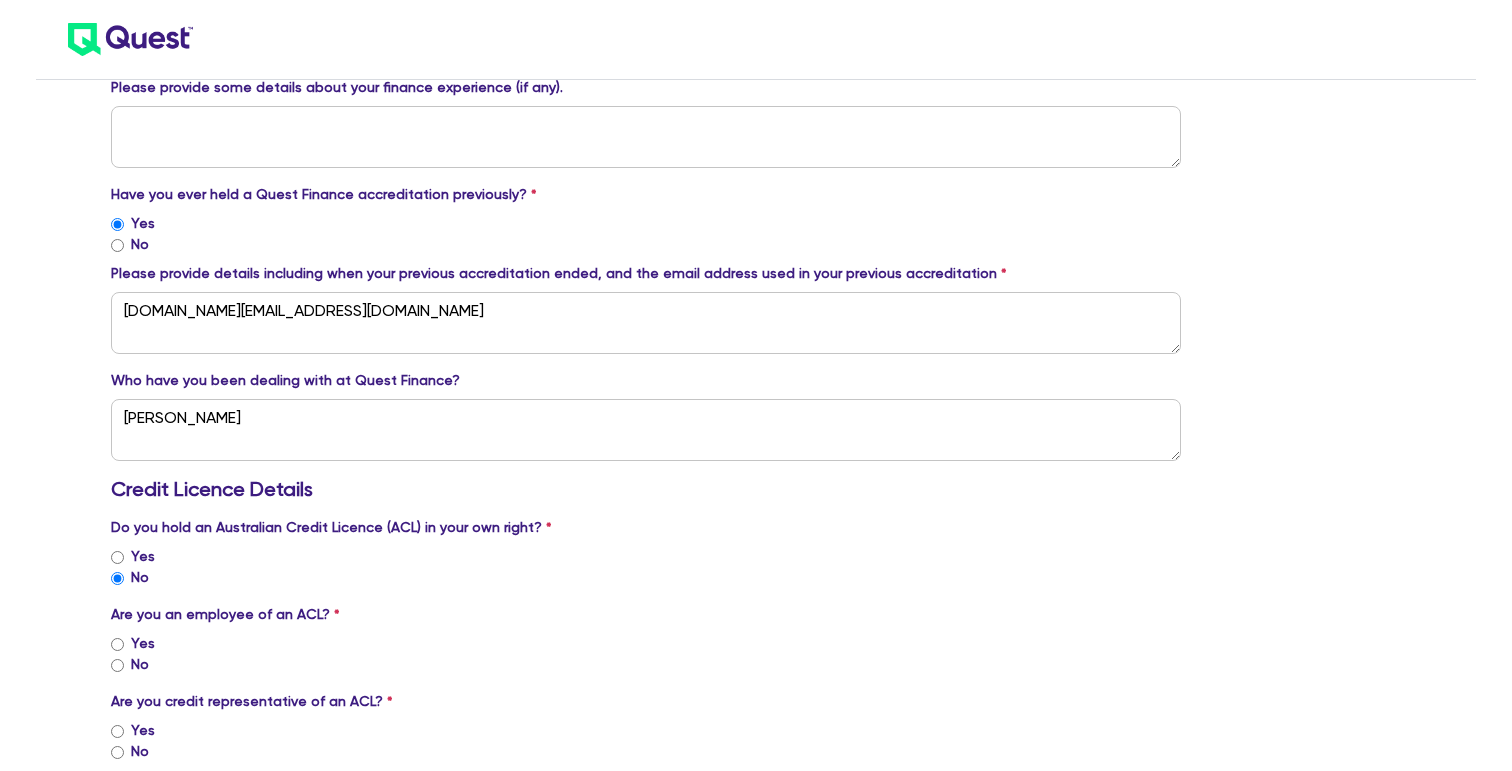 click on "No" at bounding box center [117, 665] 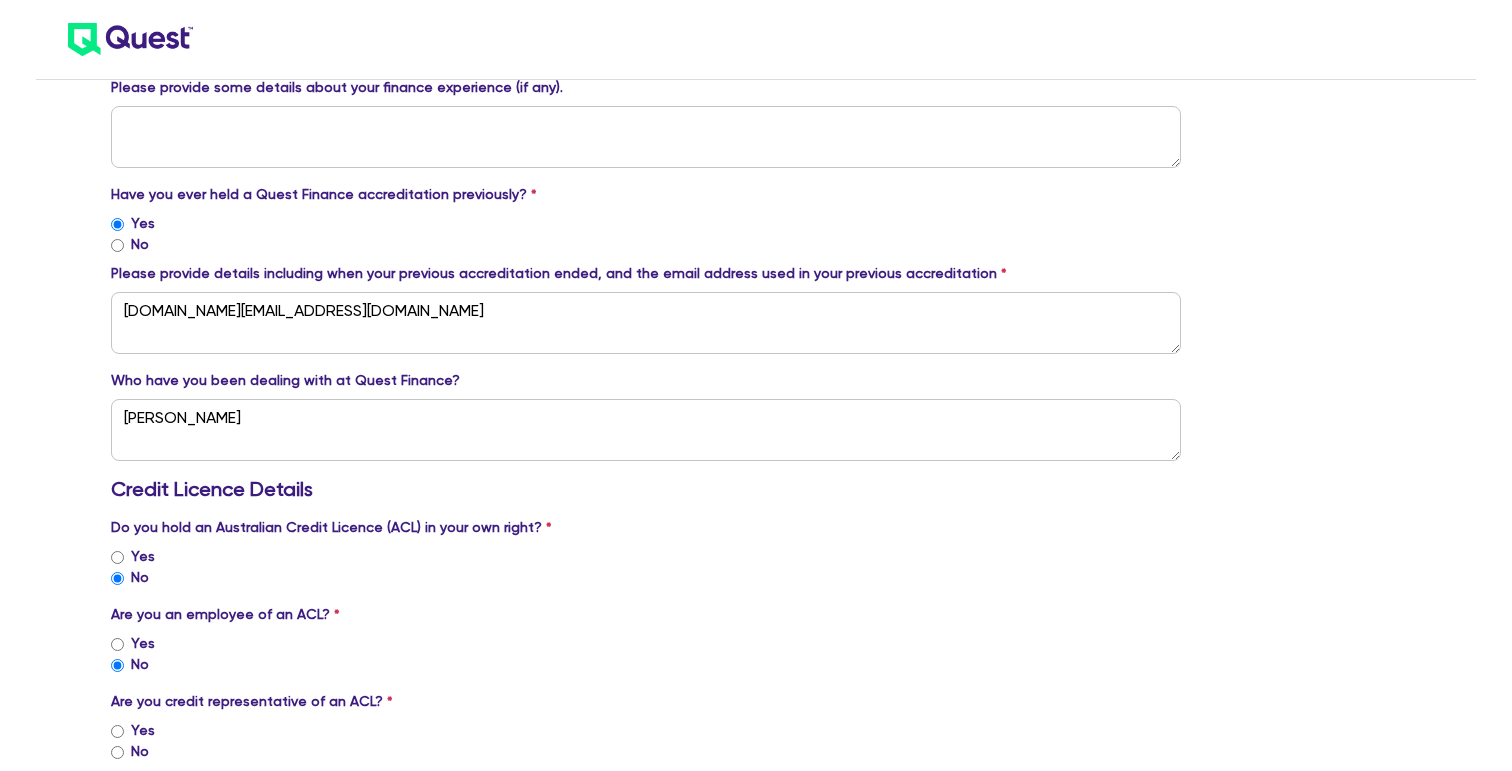 scroll, scrollTop: 1081, scrollLeft: 0, axis: vertical 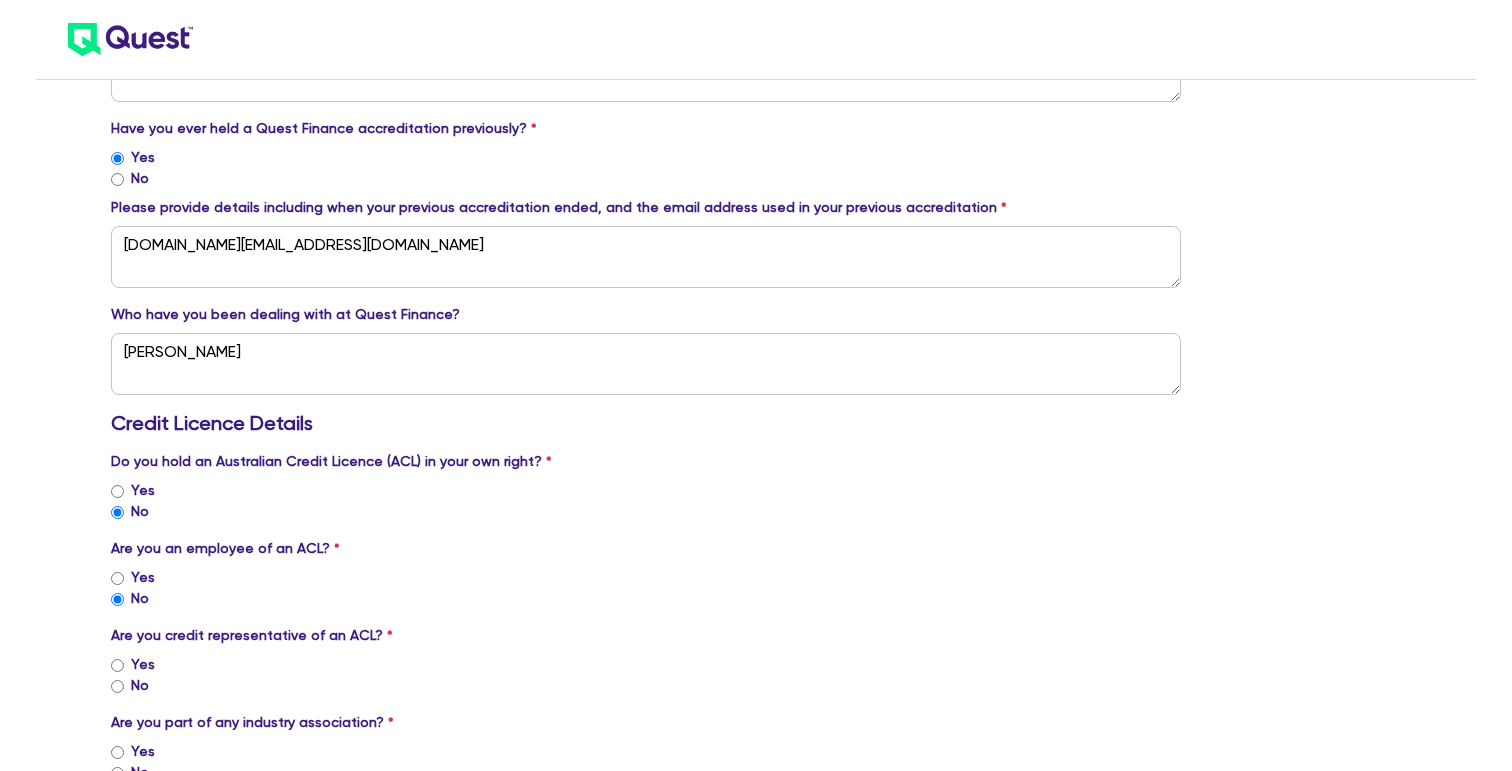 click on "Yes" at bounding box center (117, 665) 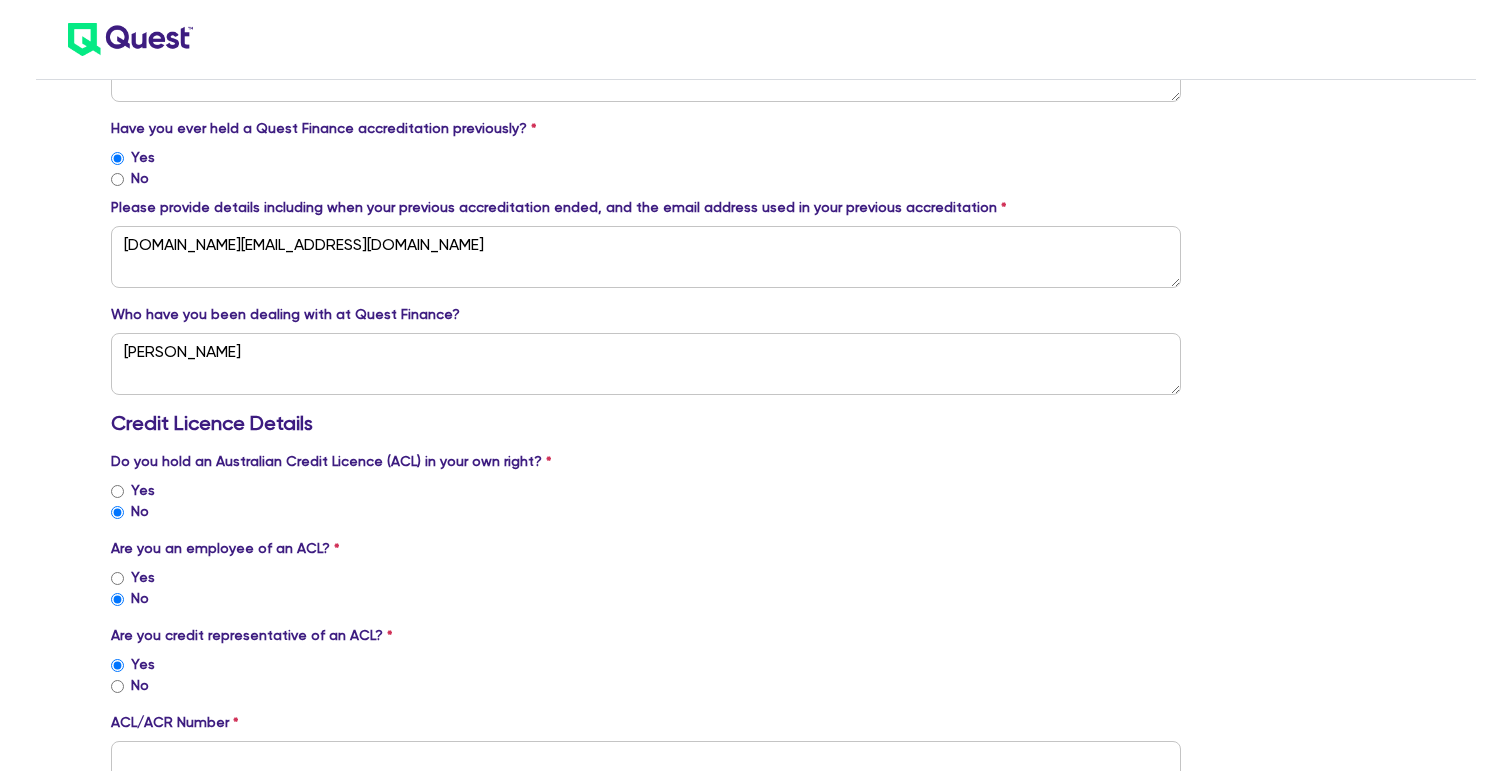 scroll, scrollTop: 1223, scrollLeft: 0, axis: vertical 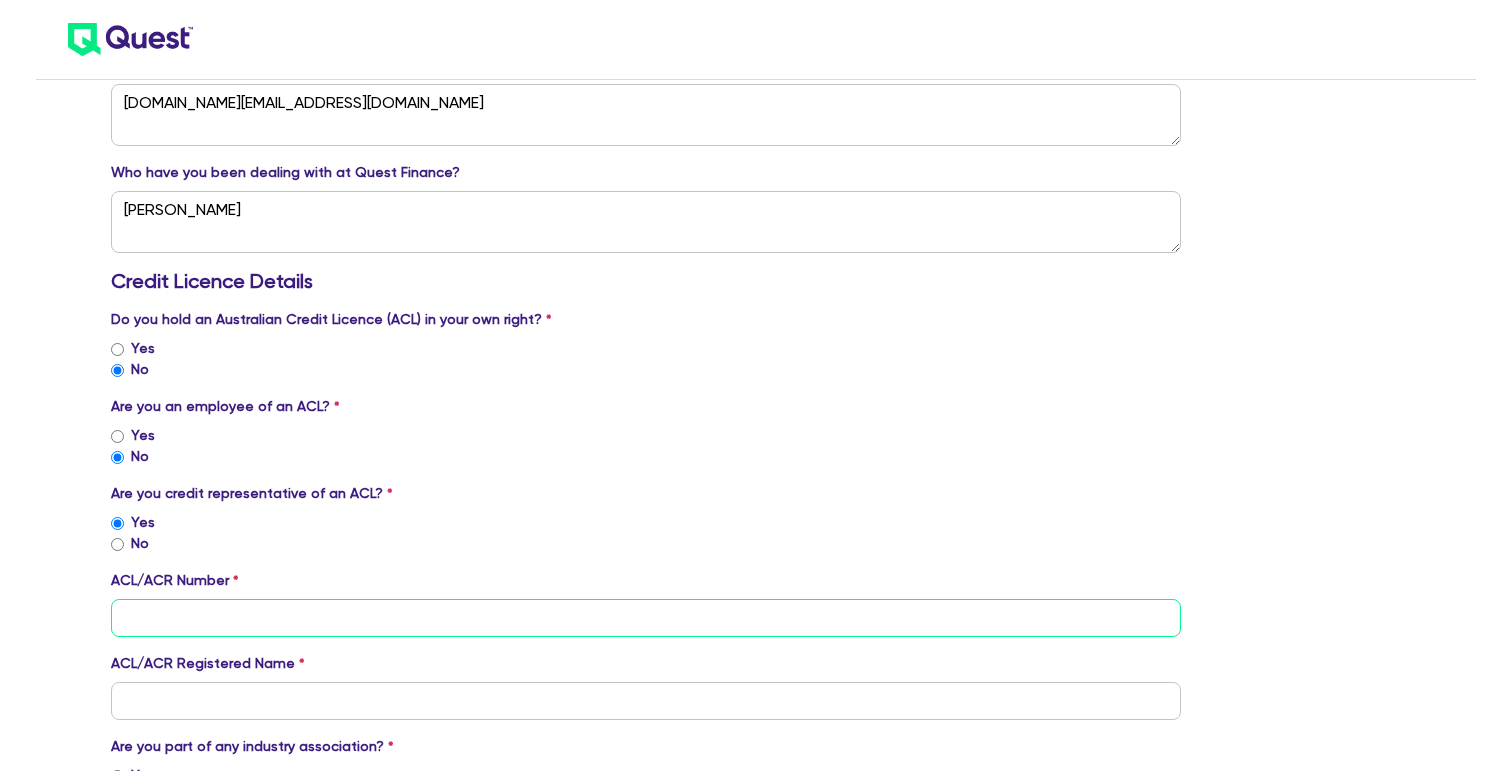 click at bounding box center (646, 618) 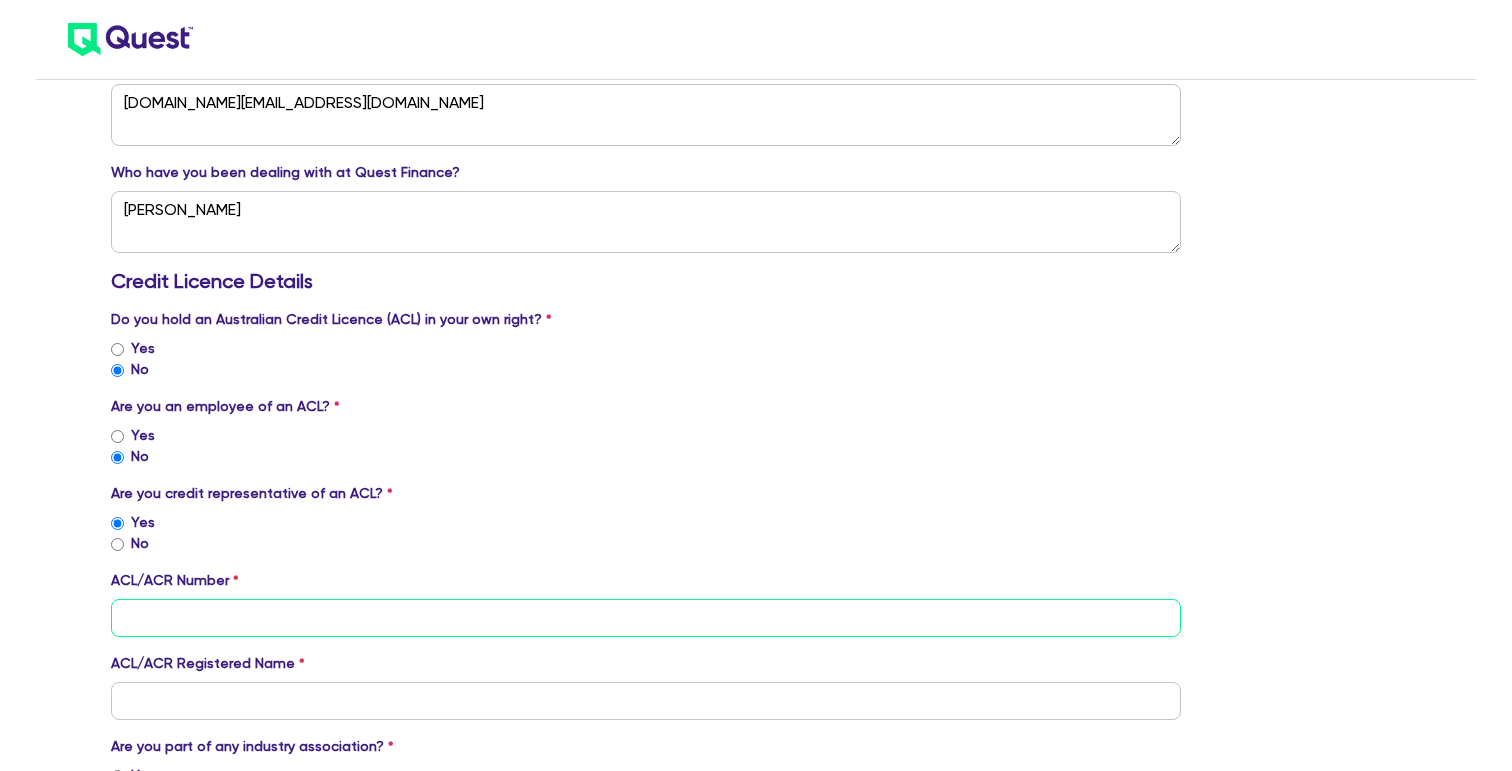 paste on "569502" 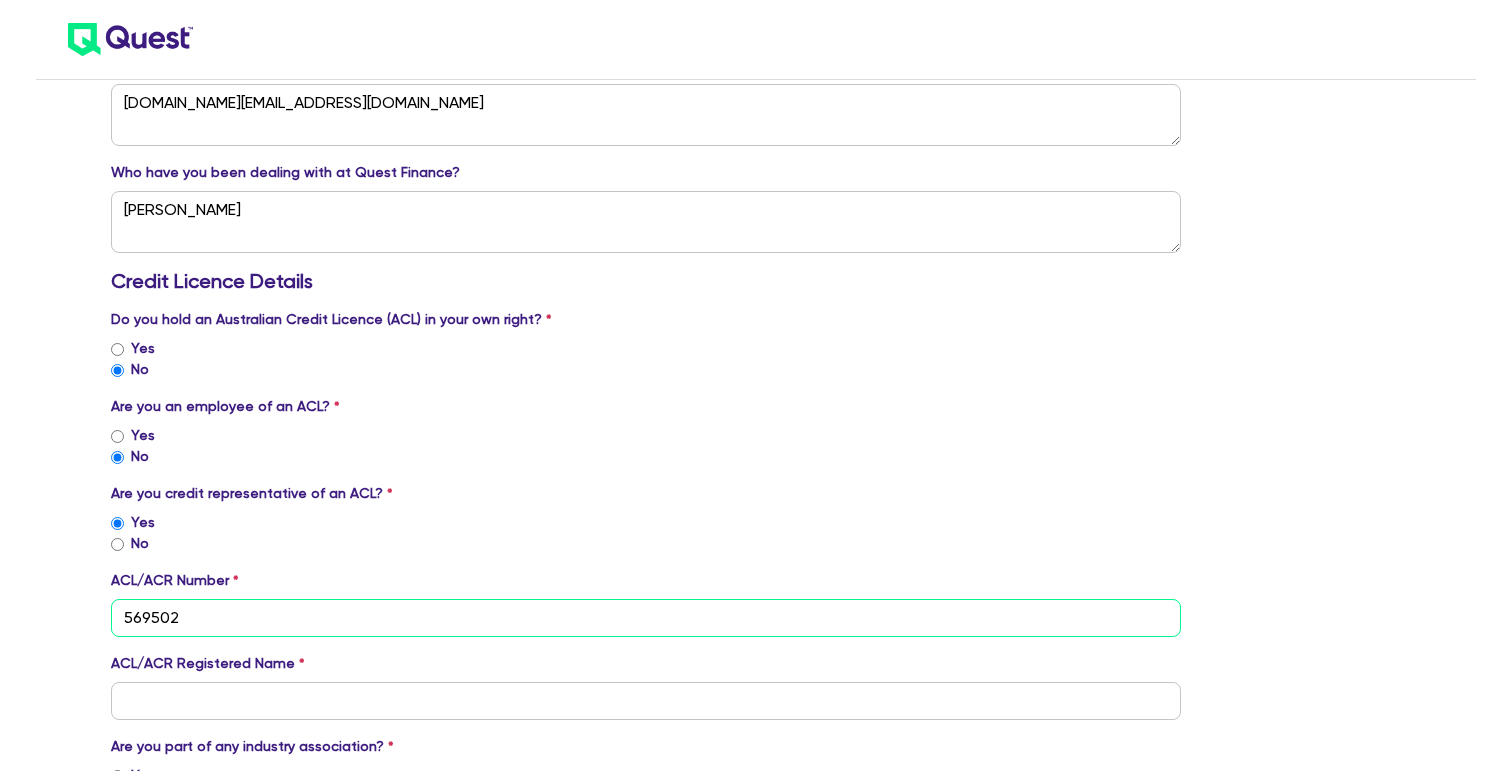 type on "569502" 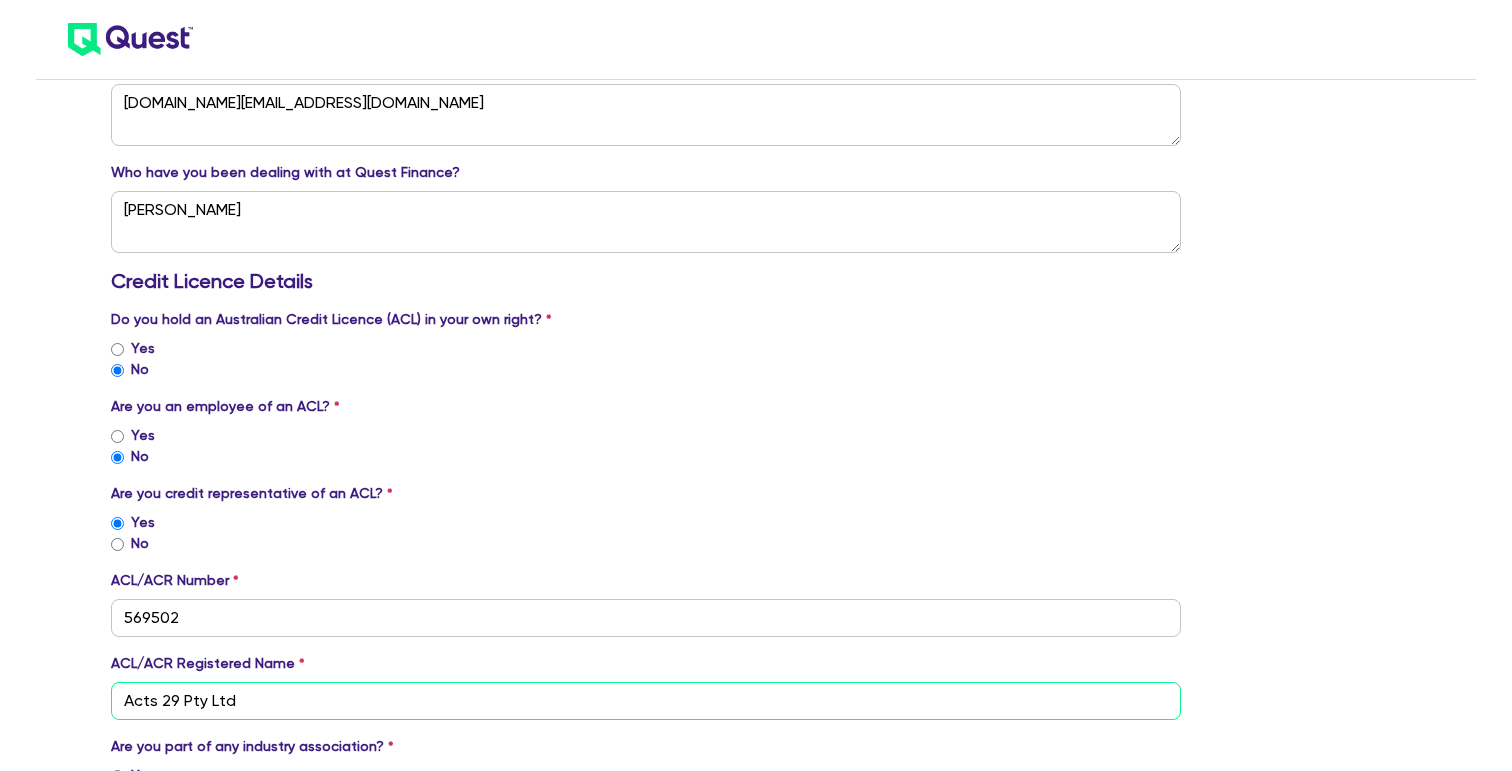 type on "Acts 29 Pty Ltd" 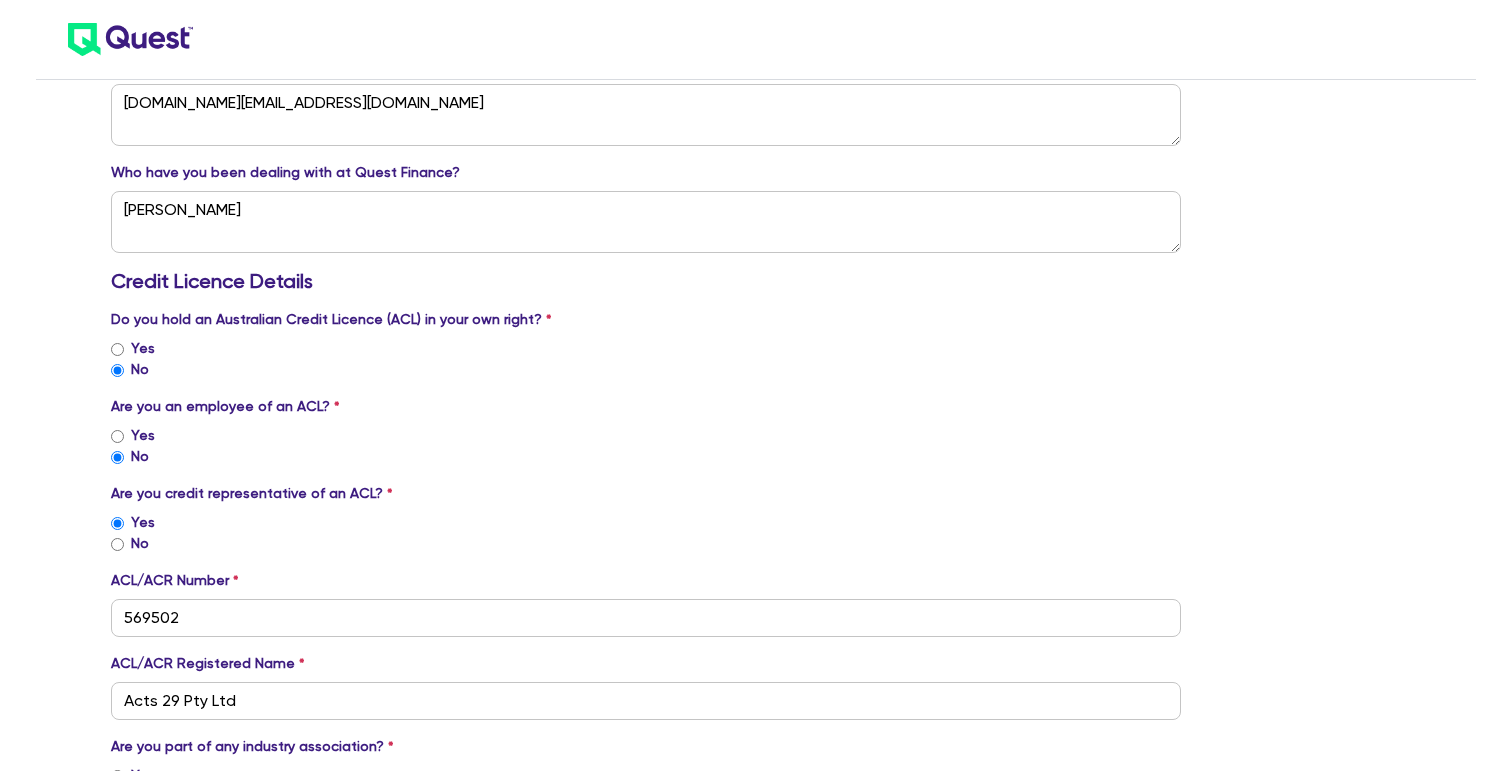 scroll, scrollTop: 1474, scrollLeft: 0, axis: vertical 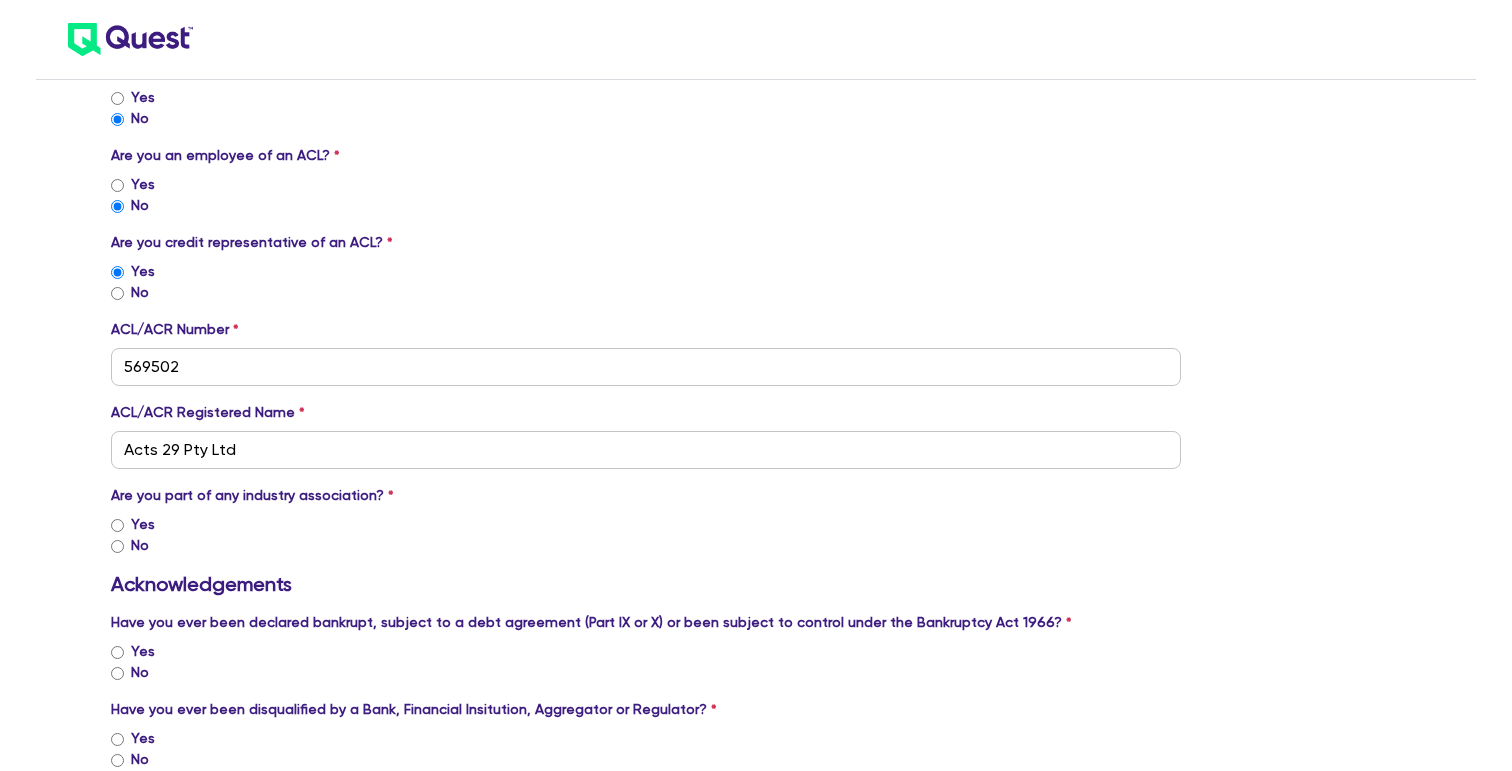 click on "Yes" at bounding box center [117, 525] 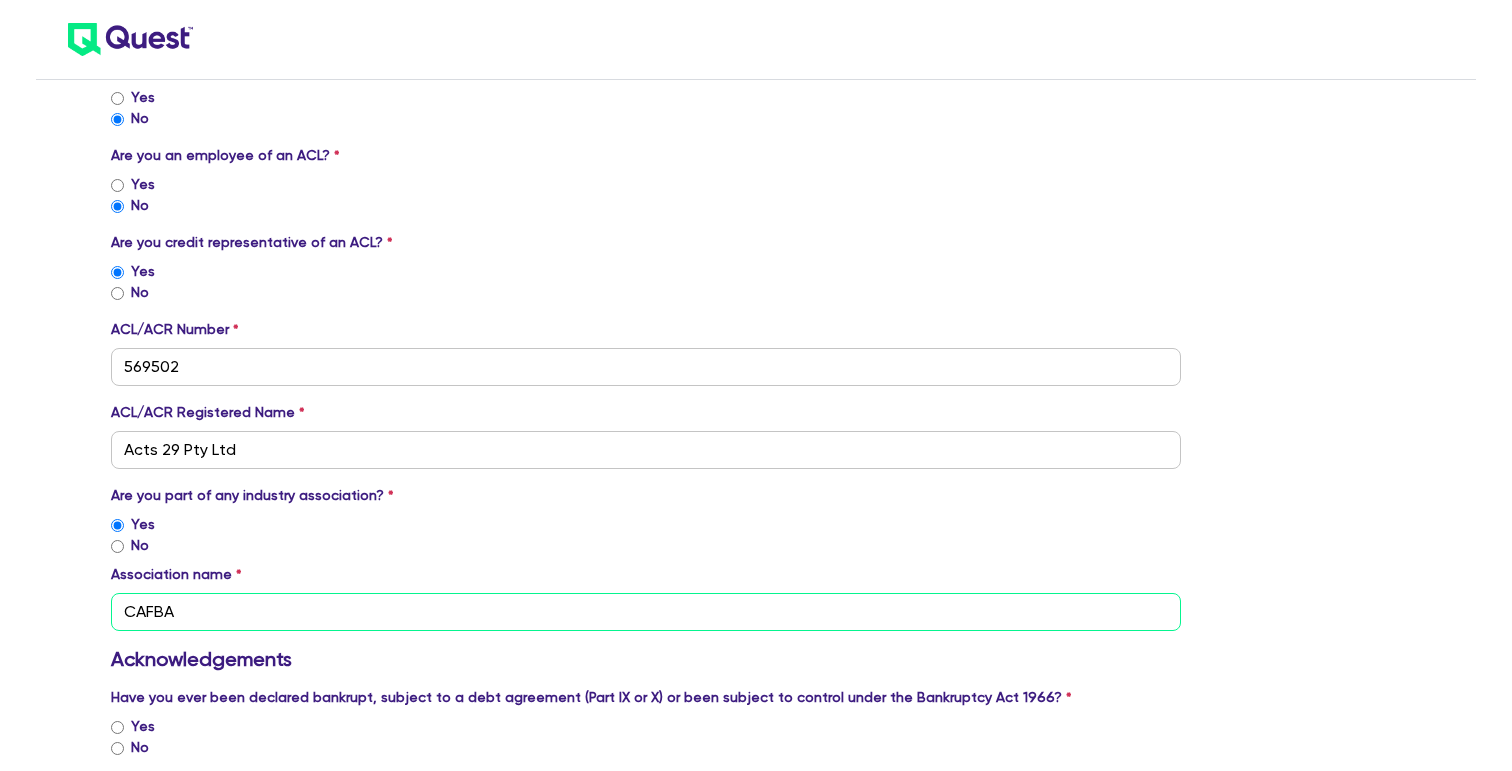 type on "CAFBA" 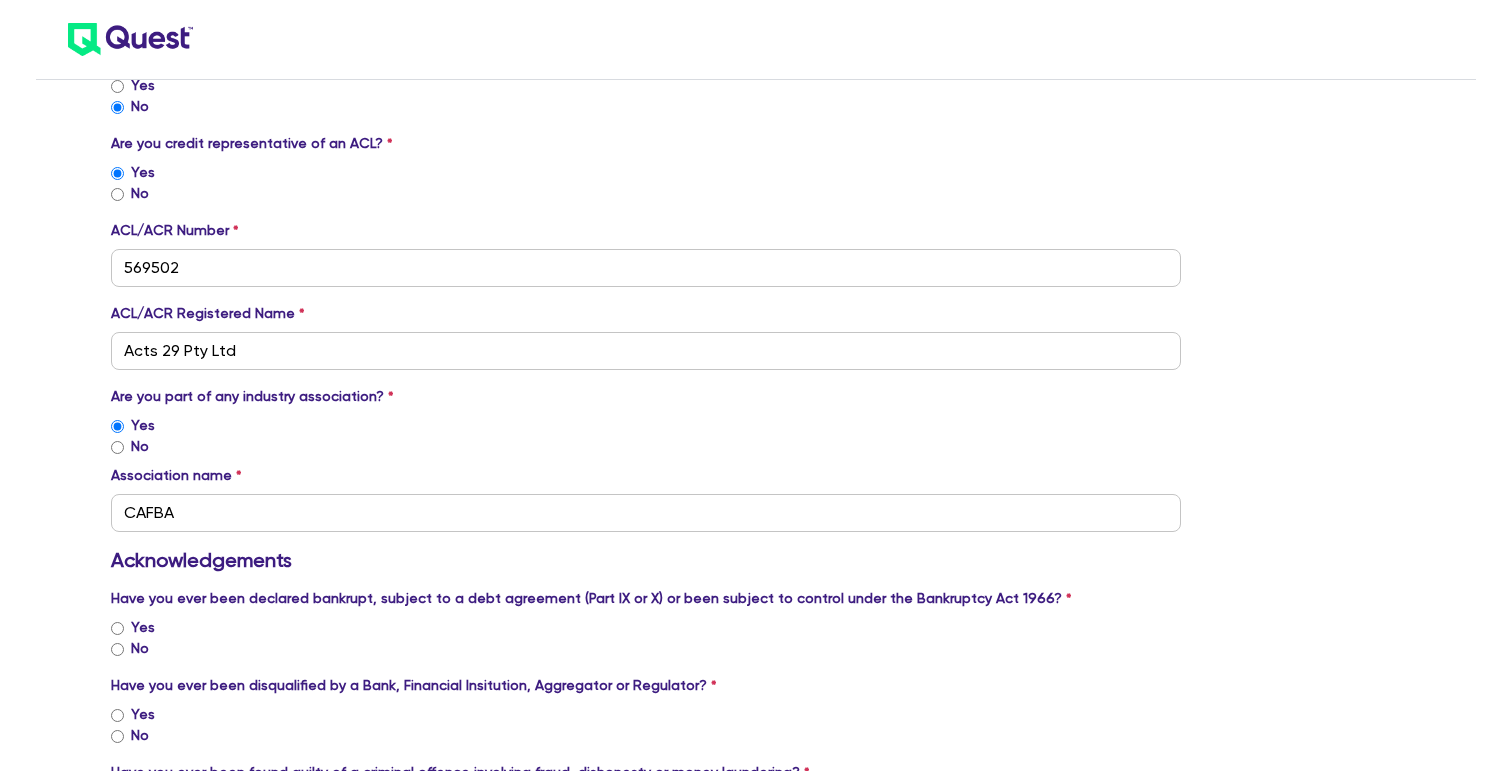 scroll, scrollTop: 1594, scrollLeft: 0, axis: vertical 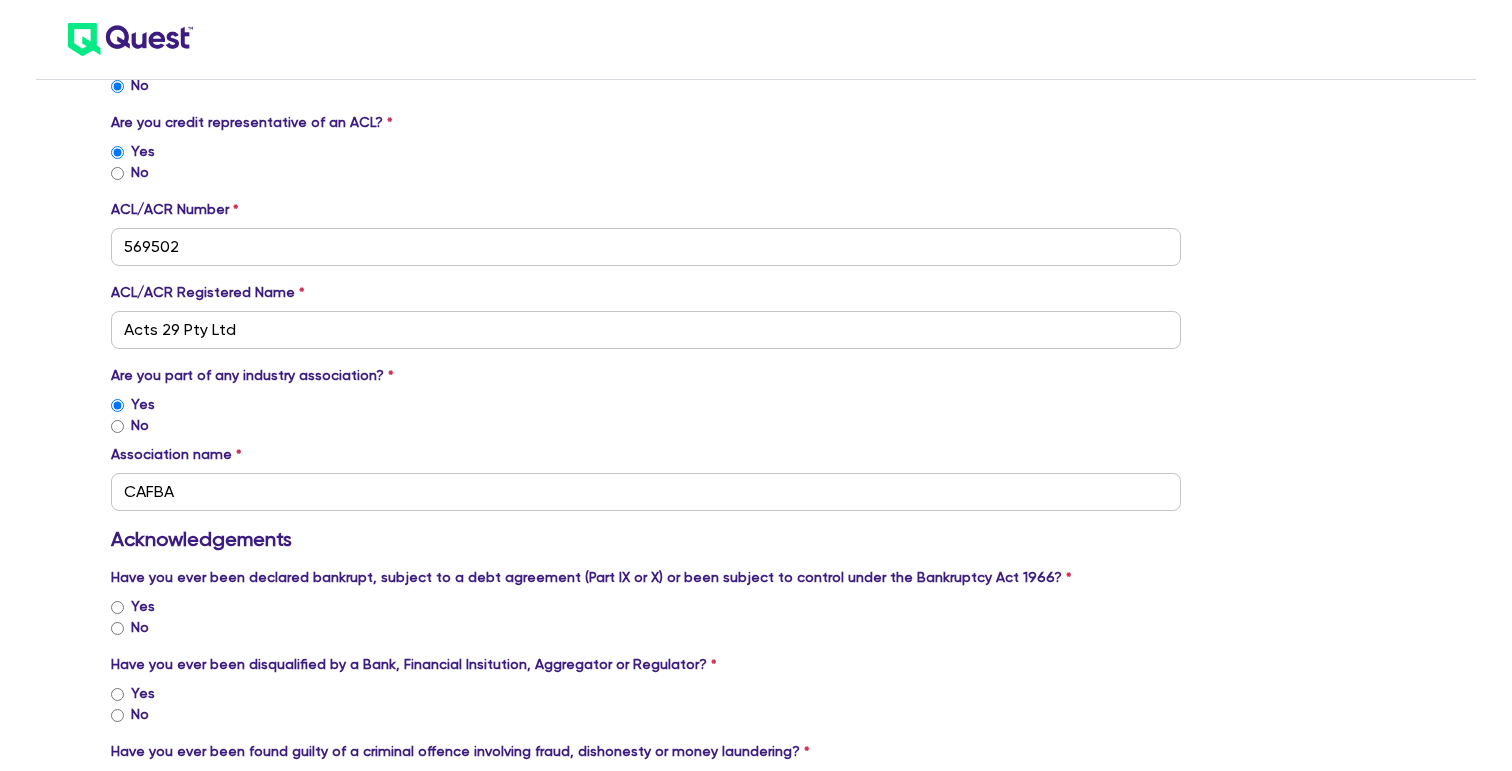 click on "No" at bounding box center [646, 627] 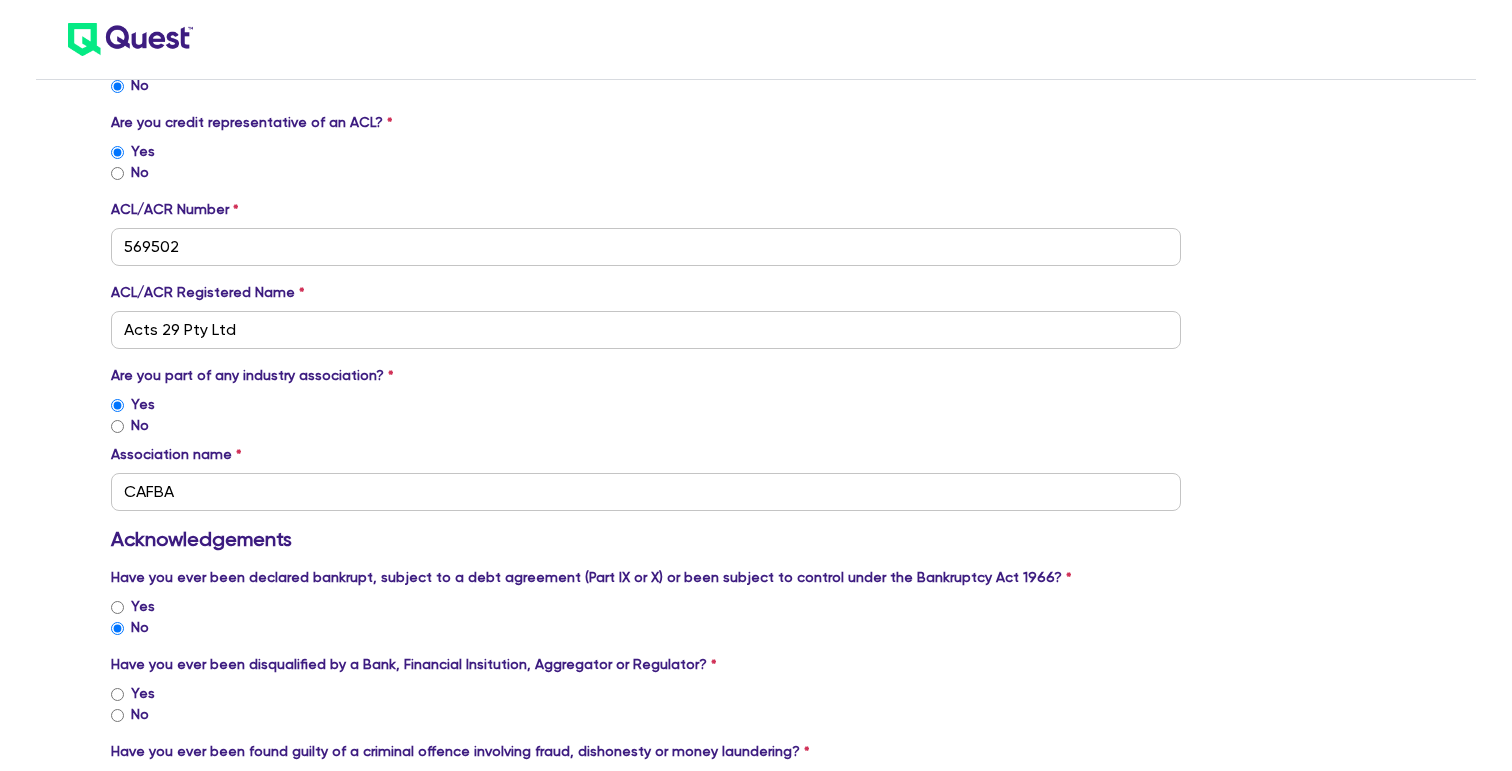 click on "No" at bounding box center [646, 714] 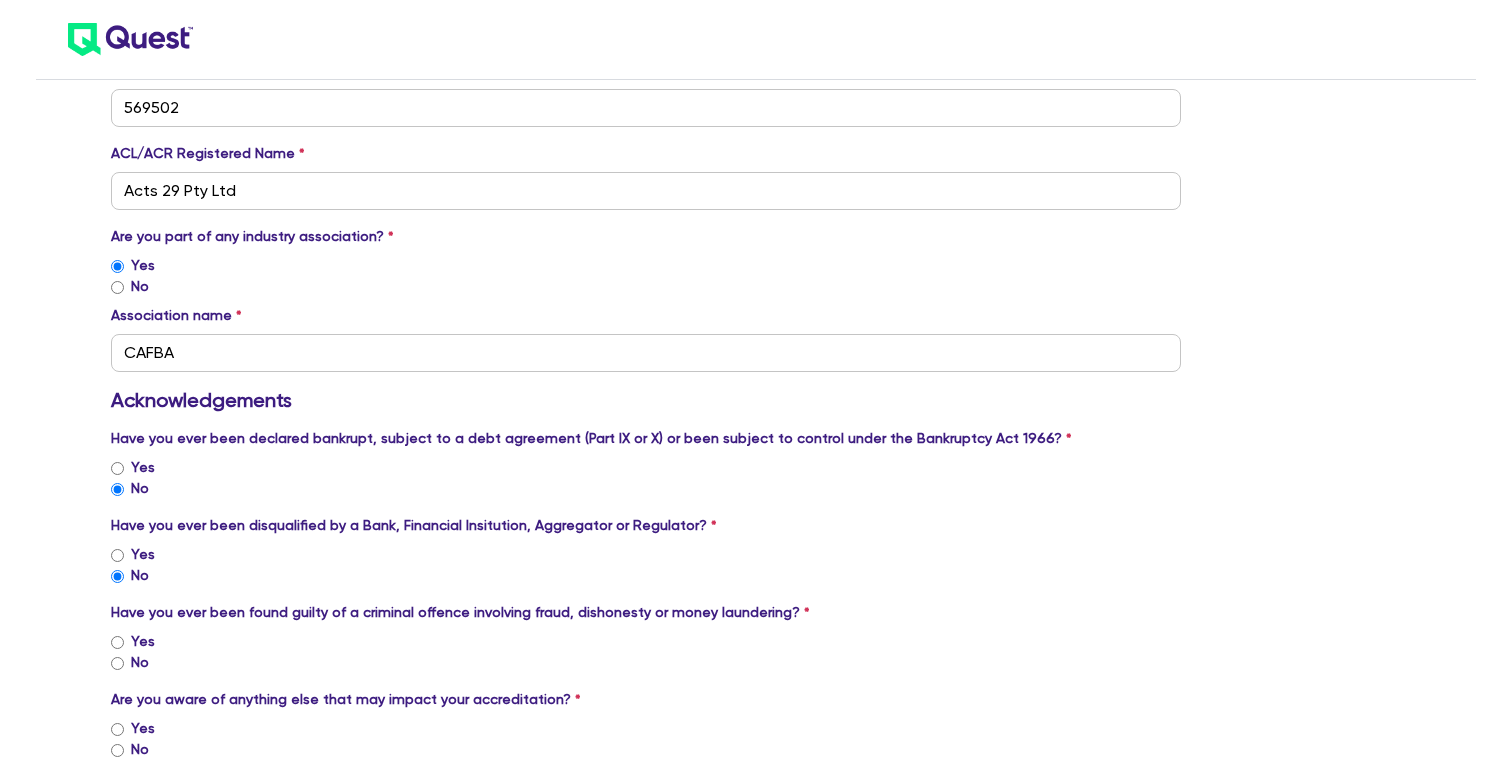 scroll, scrollTop: 1733, scrollLeft: 0, axis: vertical 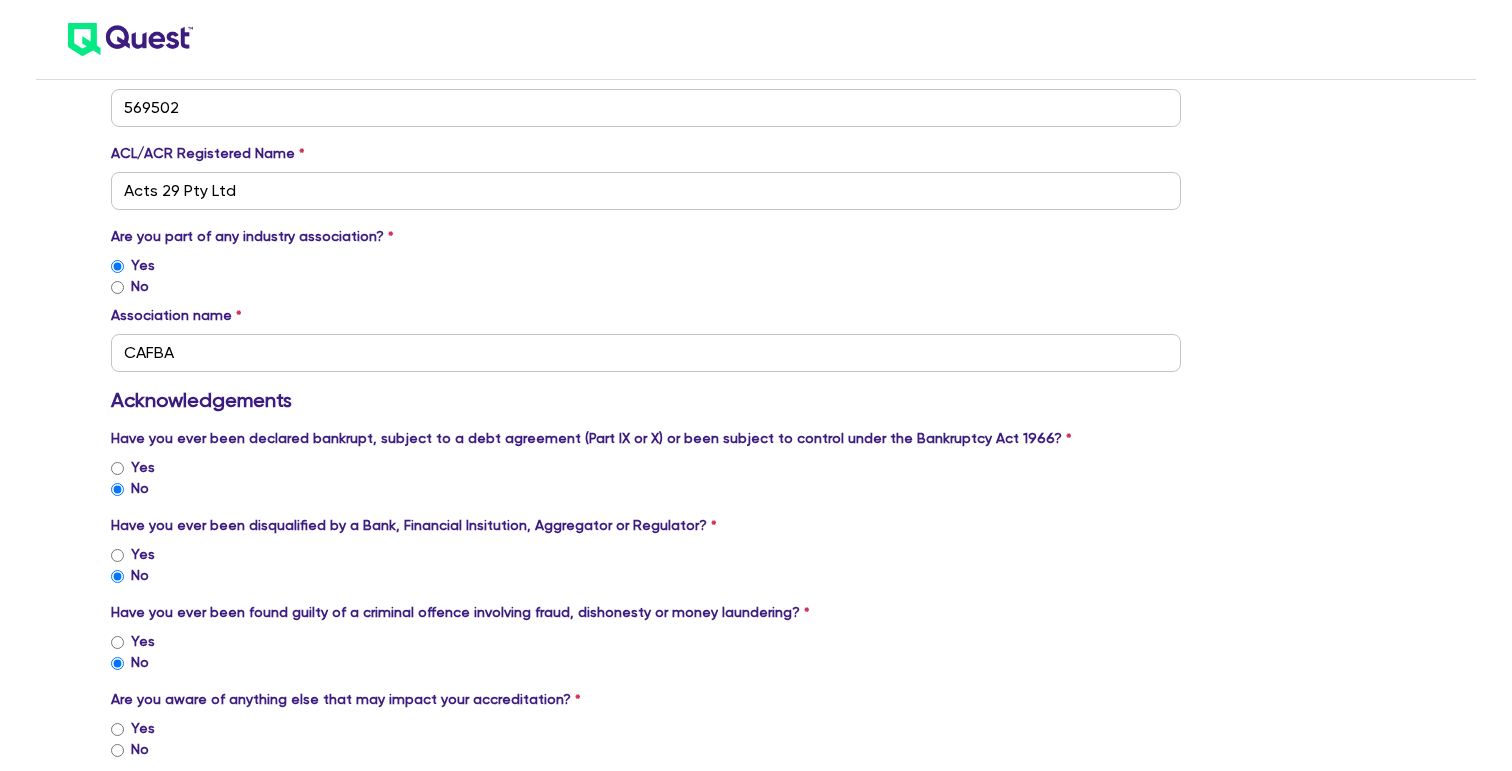 click on "No" at bounding box center (117, 750) 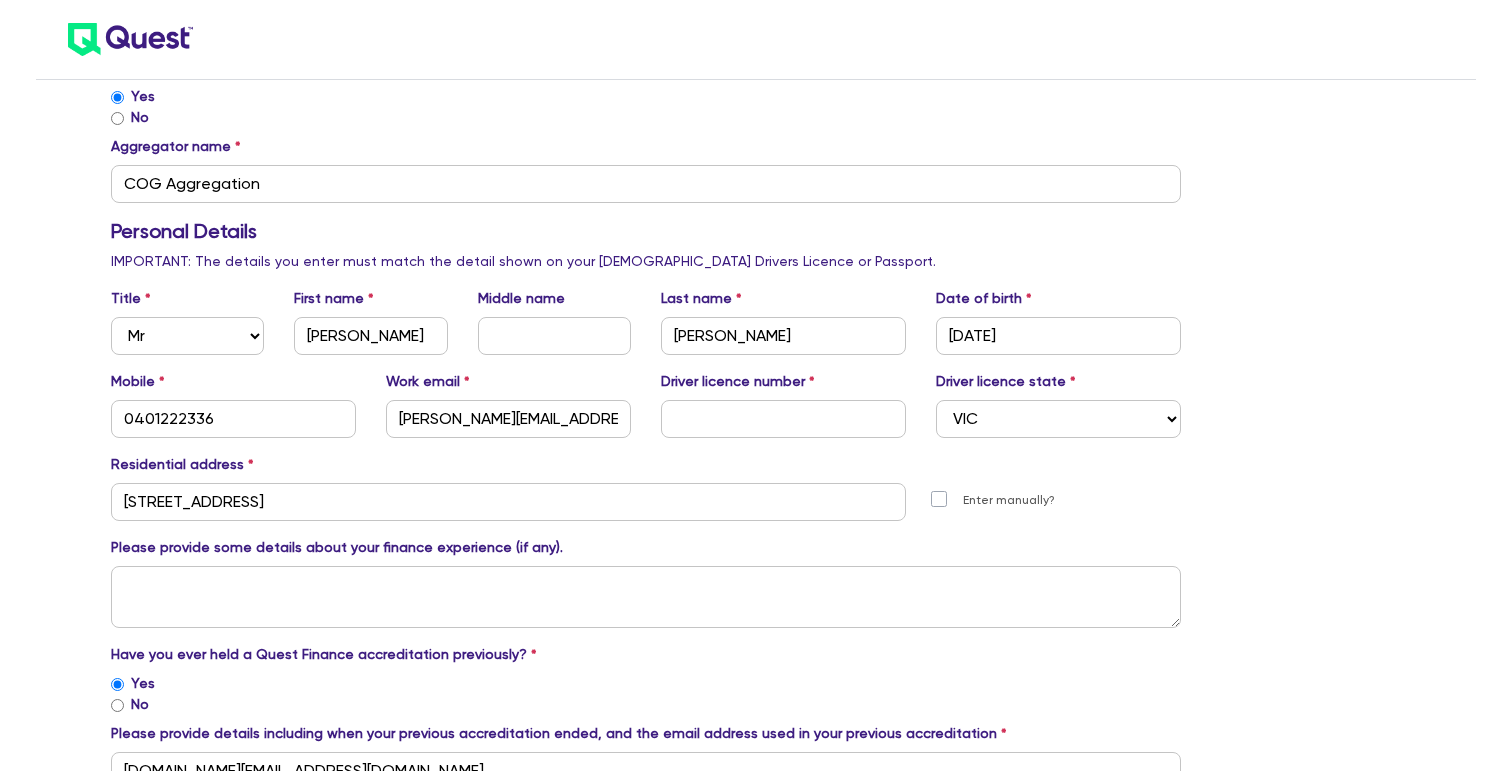 scroll, scrollTop: 549, scrollLeft: 0, axis: vertical 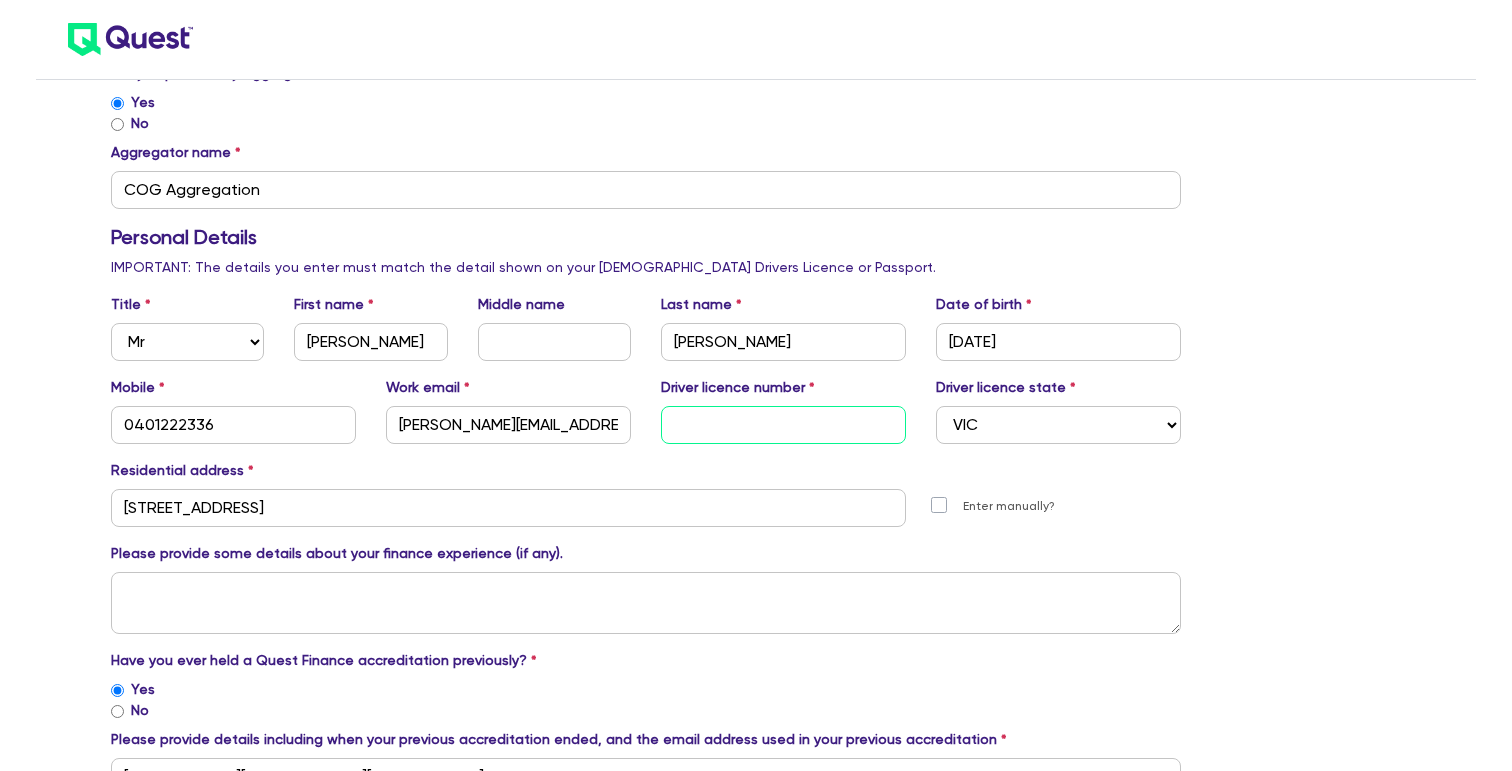 click at bounding box center [783, 425] 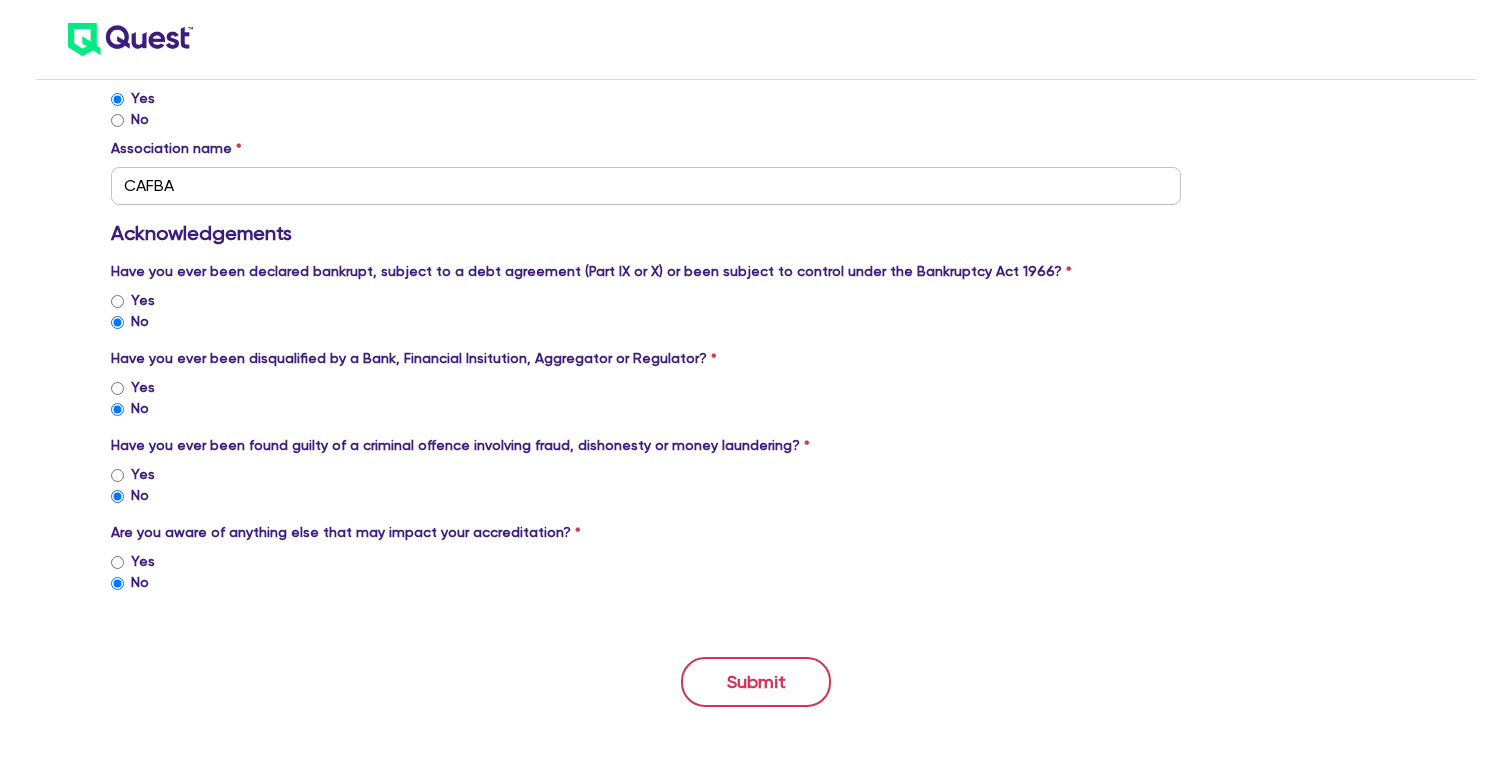 scroll, scrollTop: 1899, scrollLeft: 0, axis: vertical 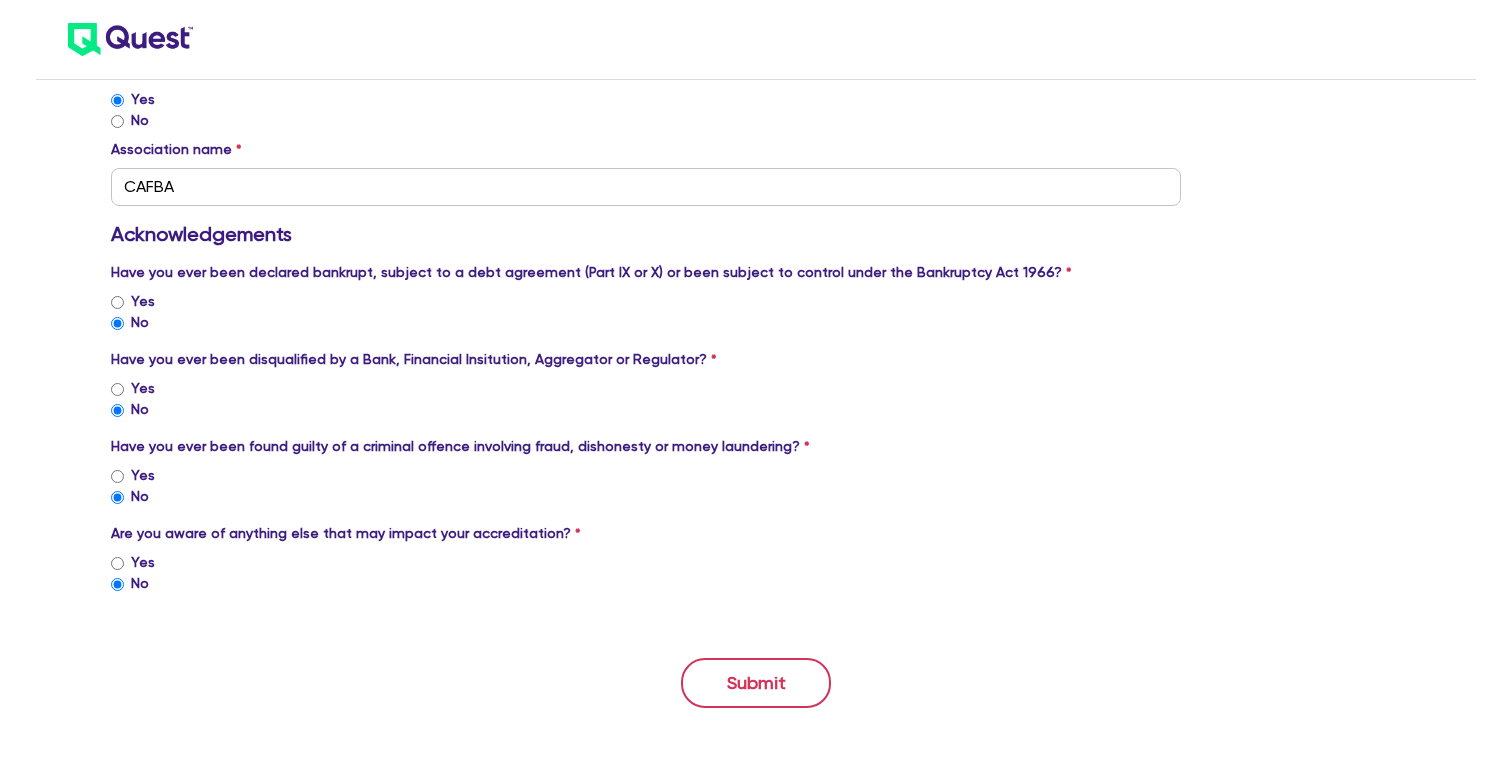 type on "086717328" 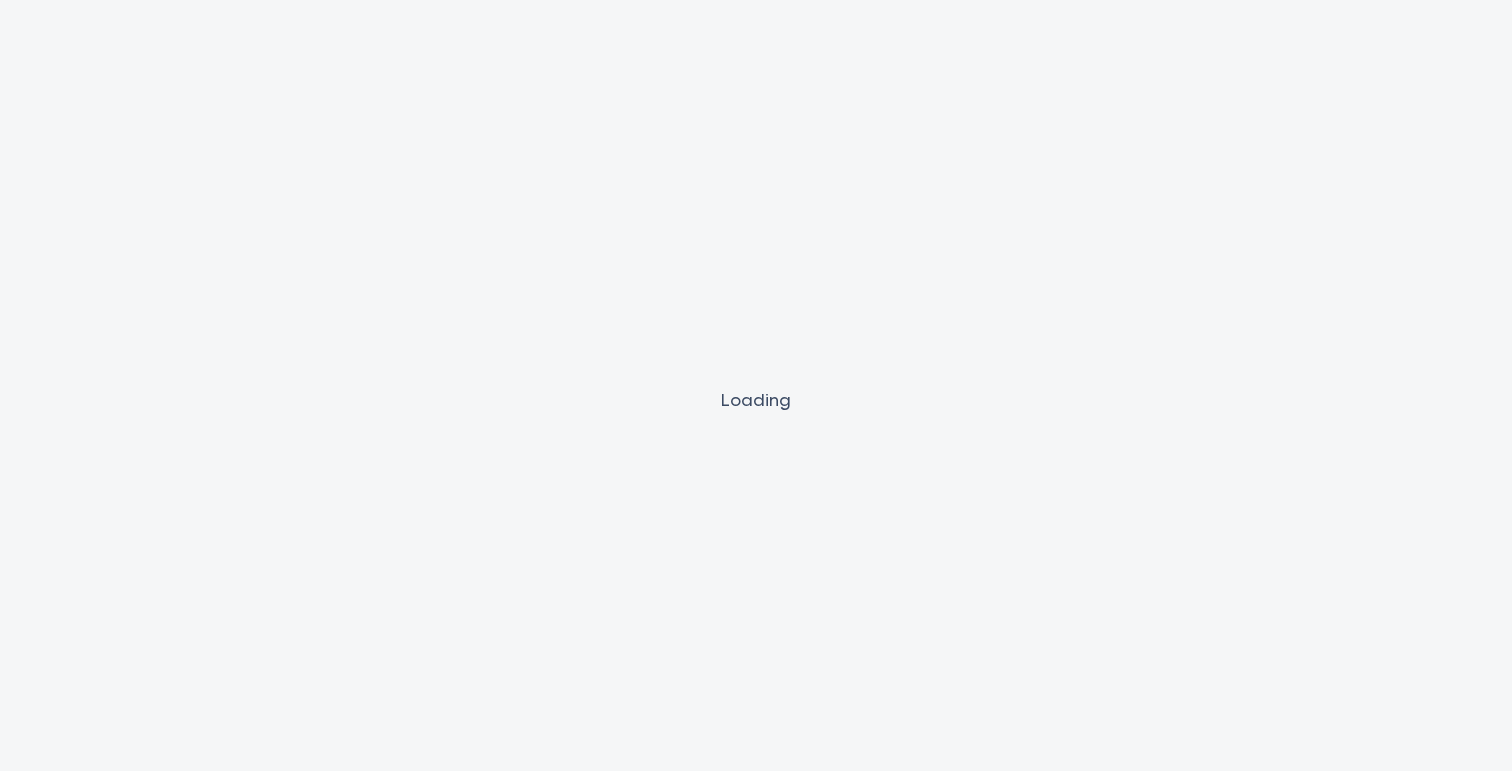 scroll, scrollTop: 0, scrollLeft: 0, axis: both 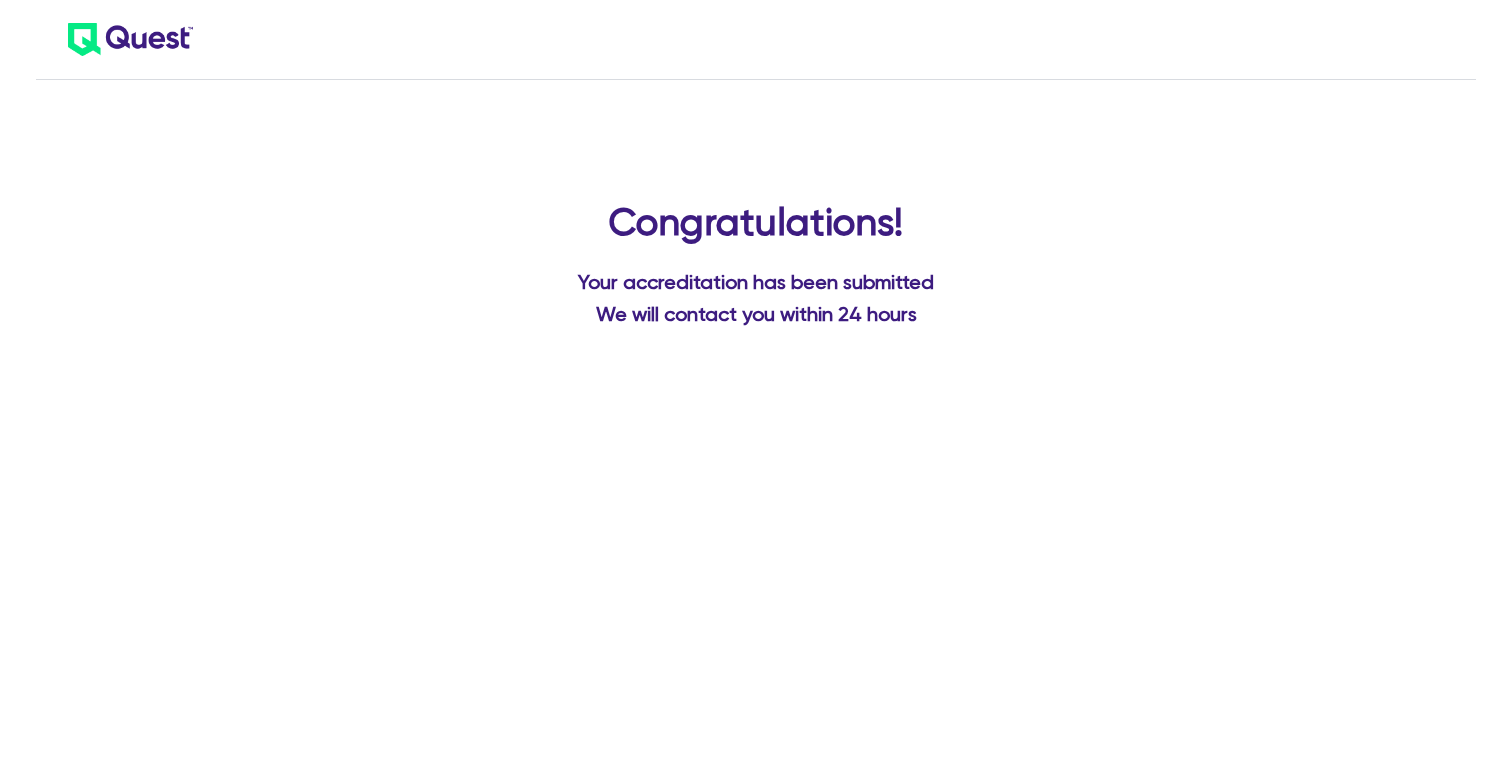 click on "Congratulations!" at bounding box center (756, 223) 